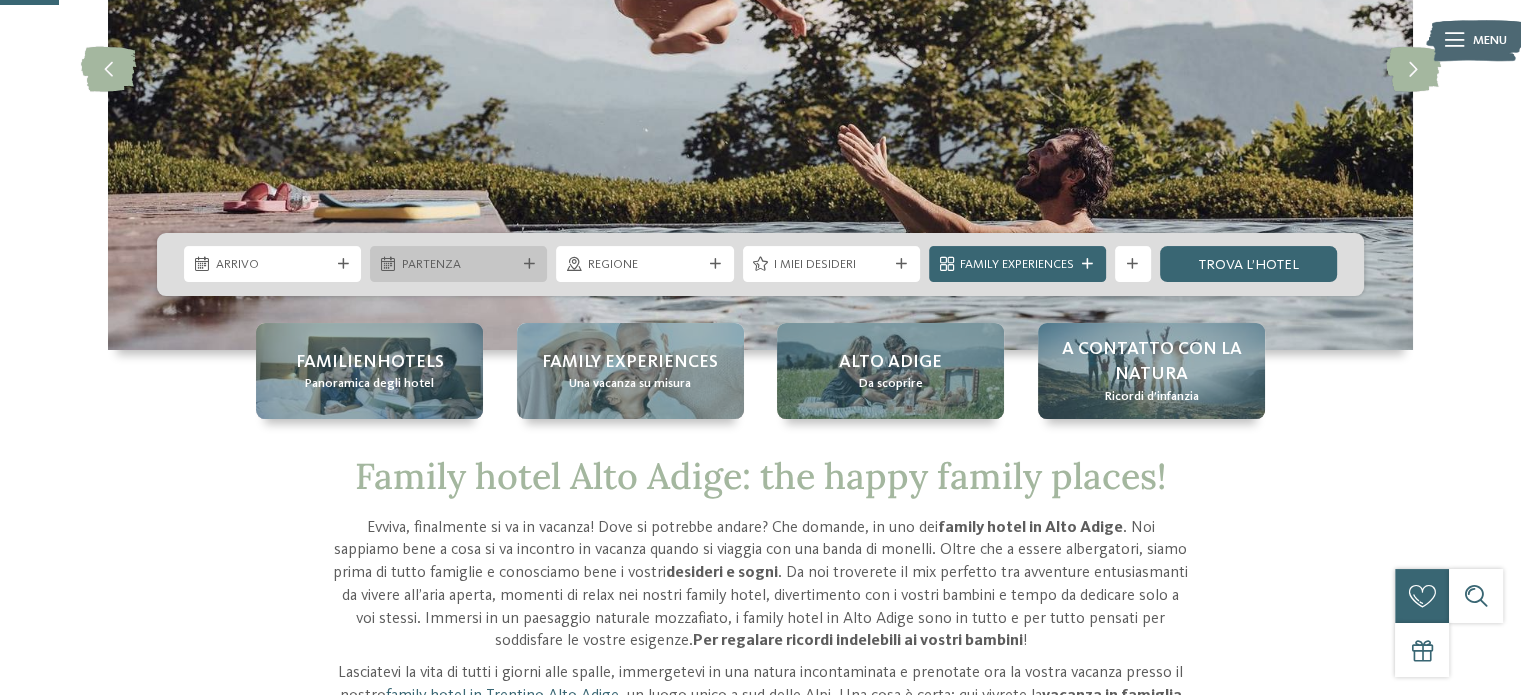 scroll, scrollTop: 300, scrollLeft: 0, axis: vertical 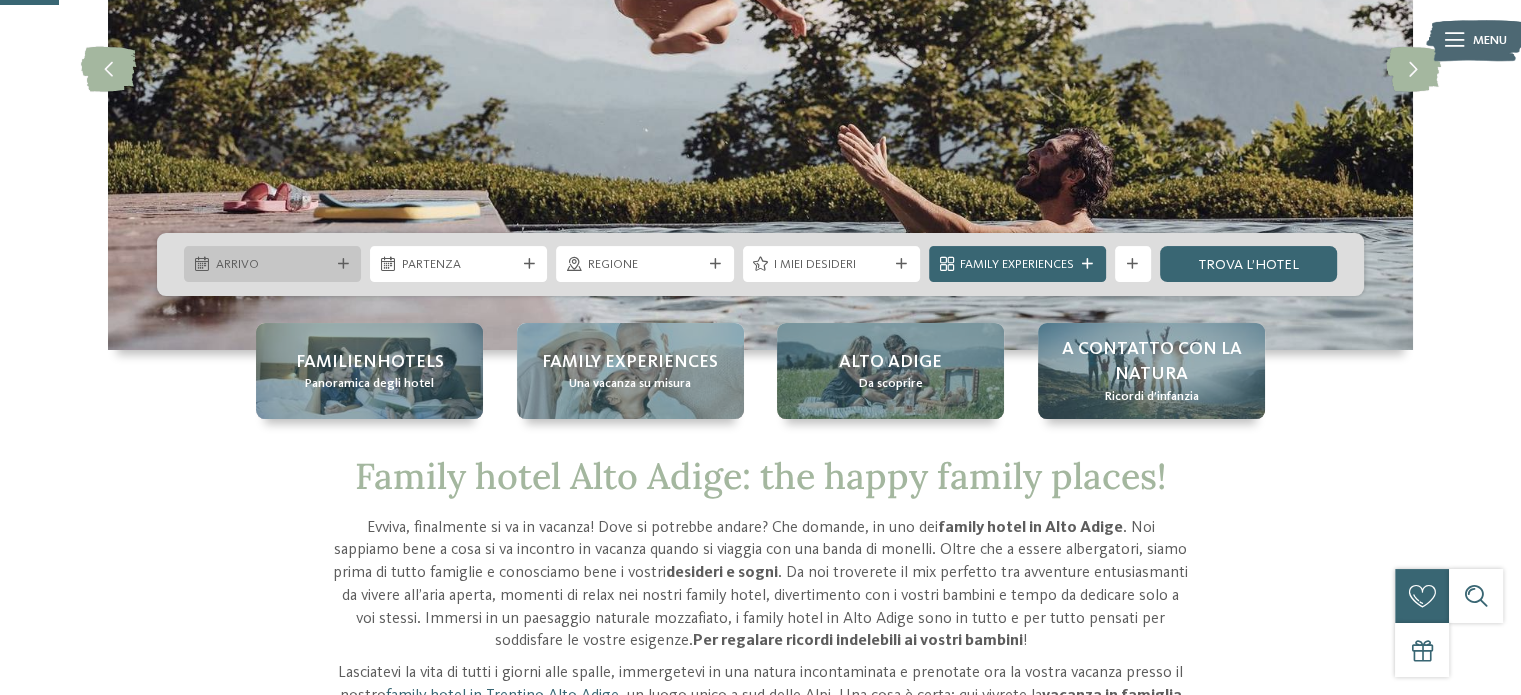 click at bounding box center (343, 264) 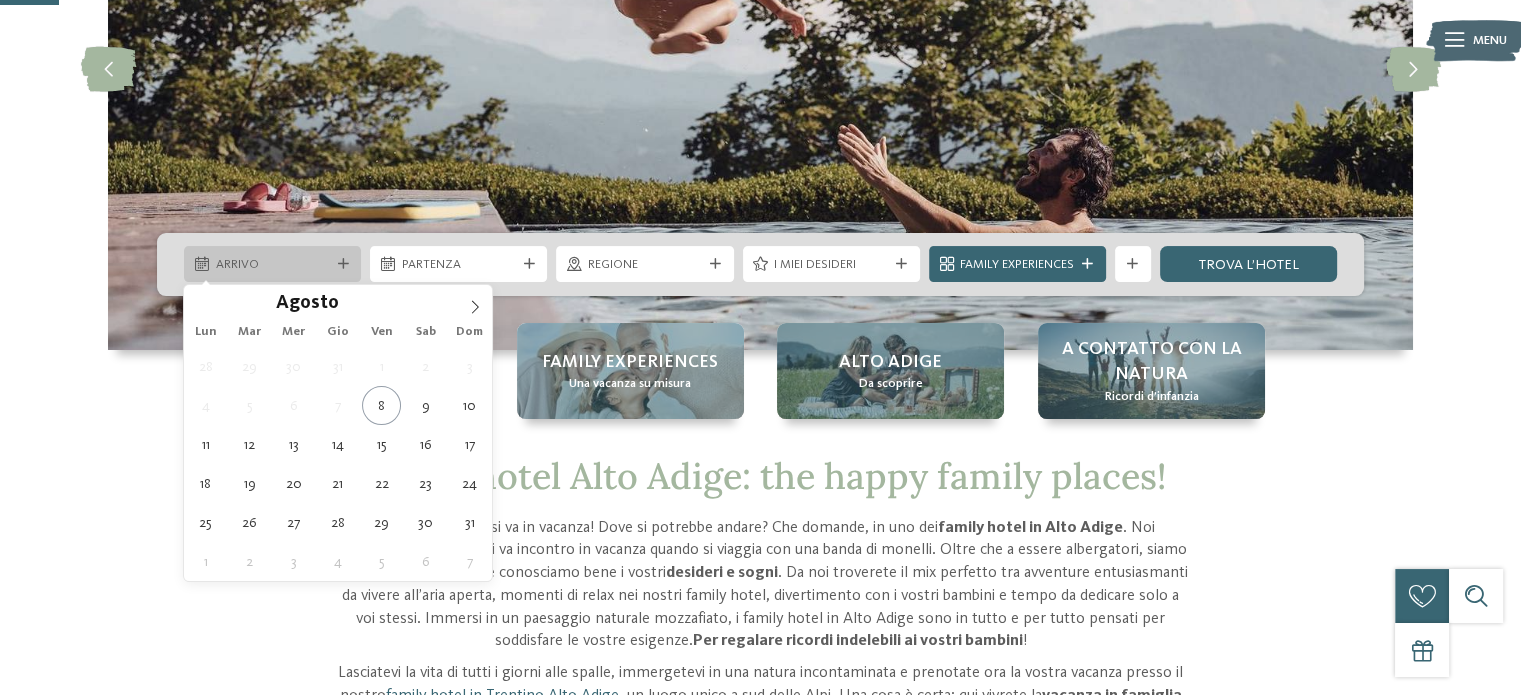 click at bounding box center [343, 264] 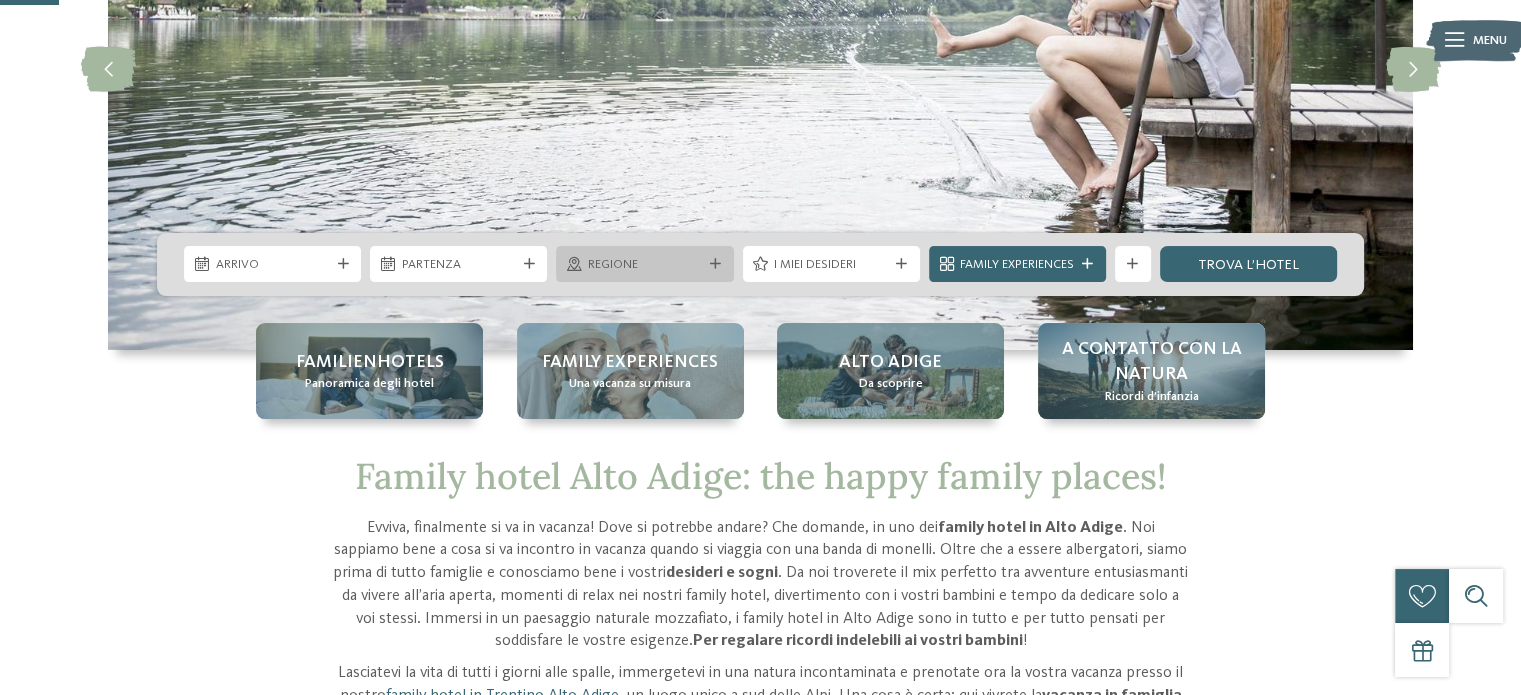click on "Regione" at bounding box center [645, 265] 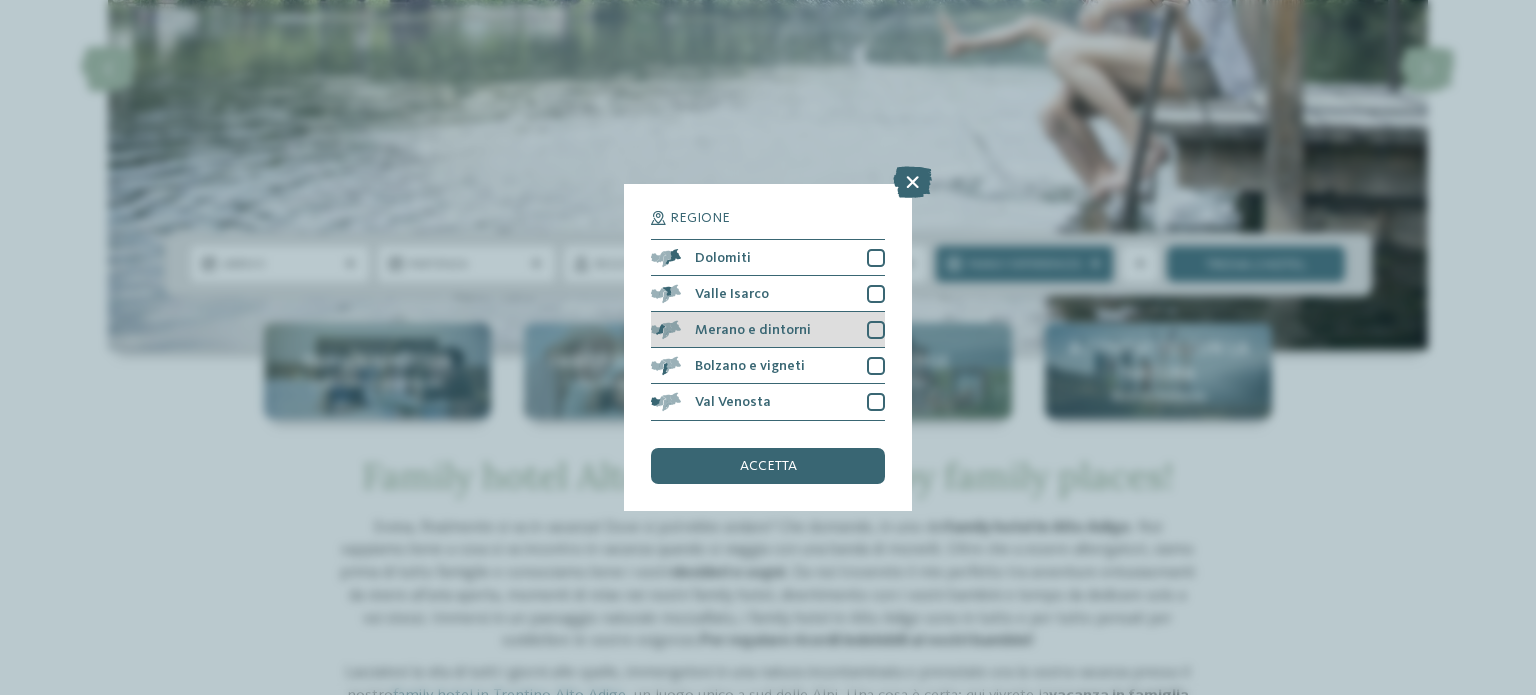 click at bounding box center (876, 330) 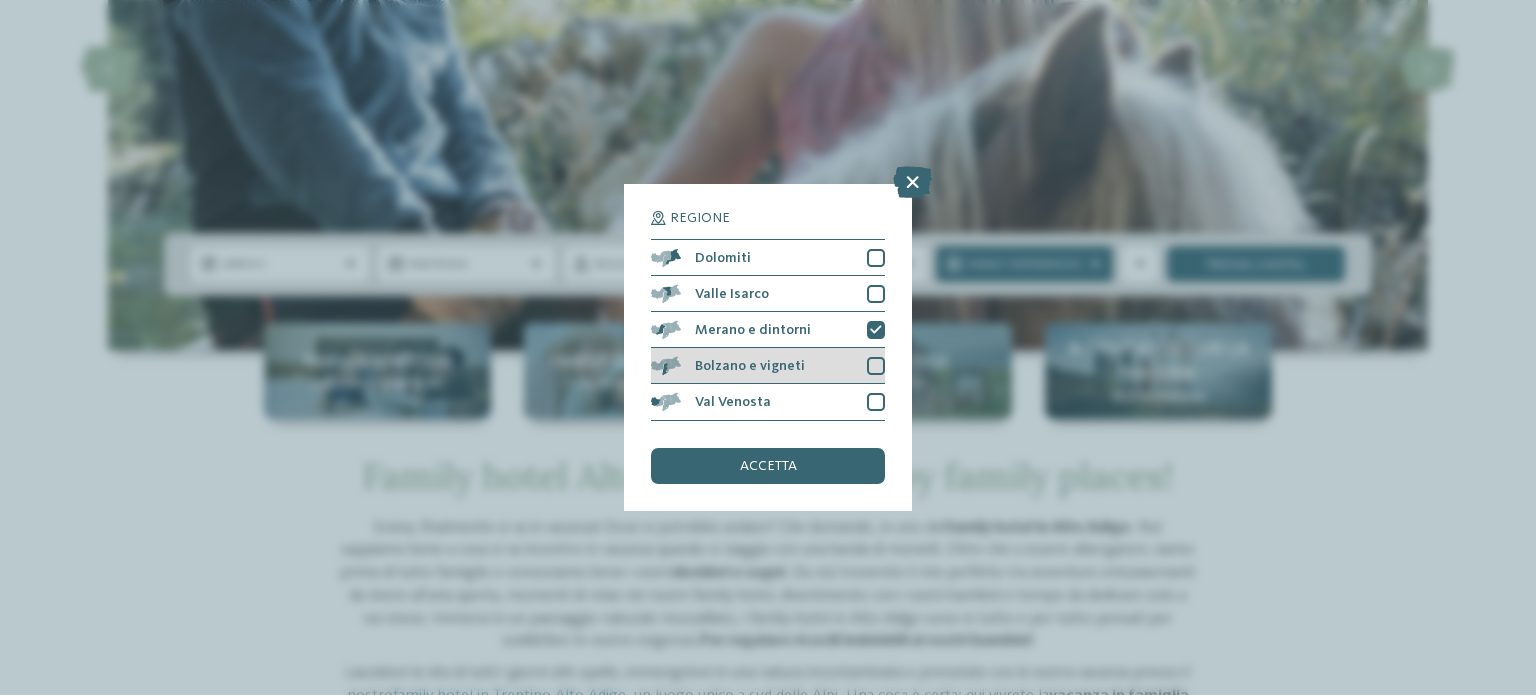 click at bounding box center [876, 366] 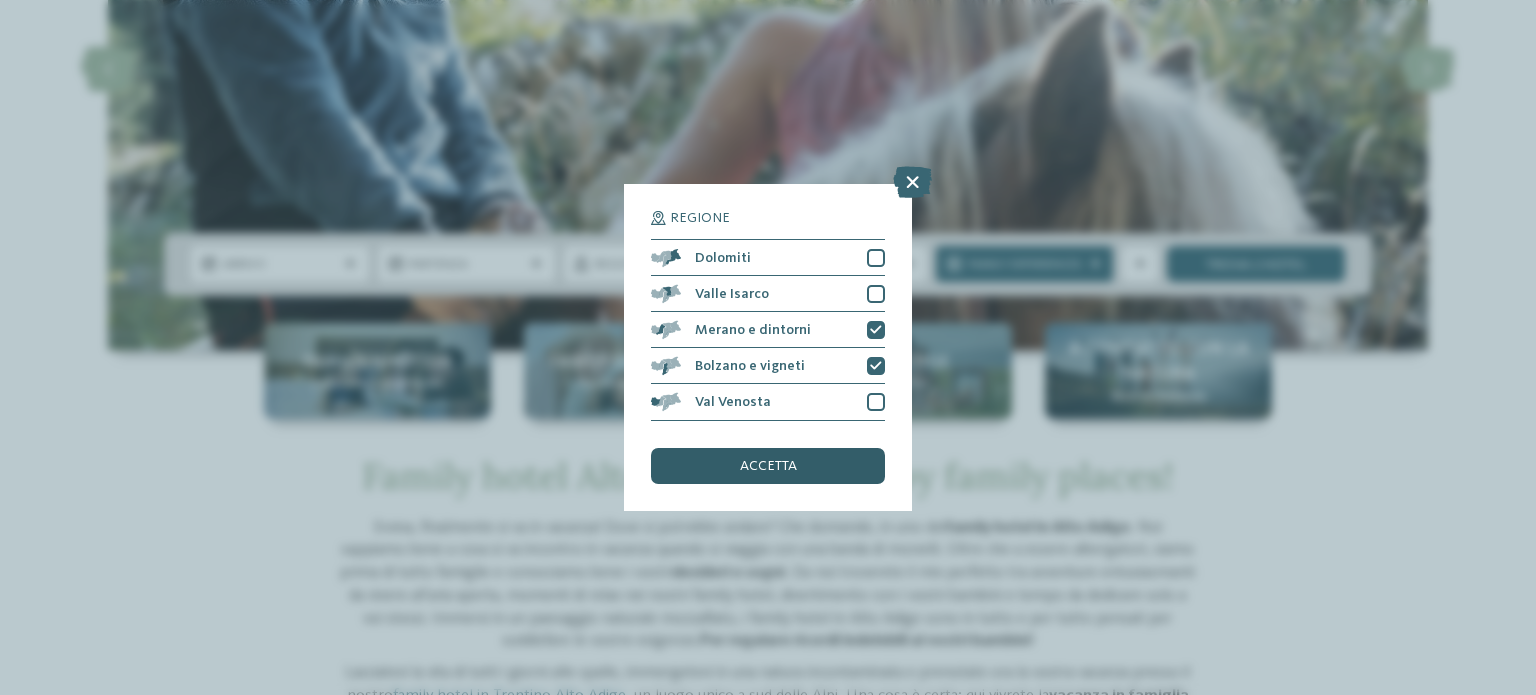 click on "accetta" at bounding box center (768, 466) 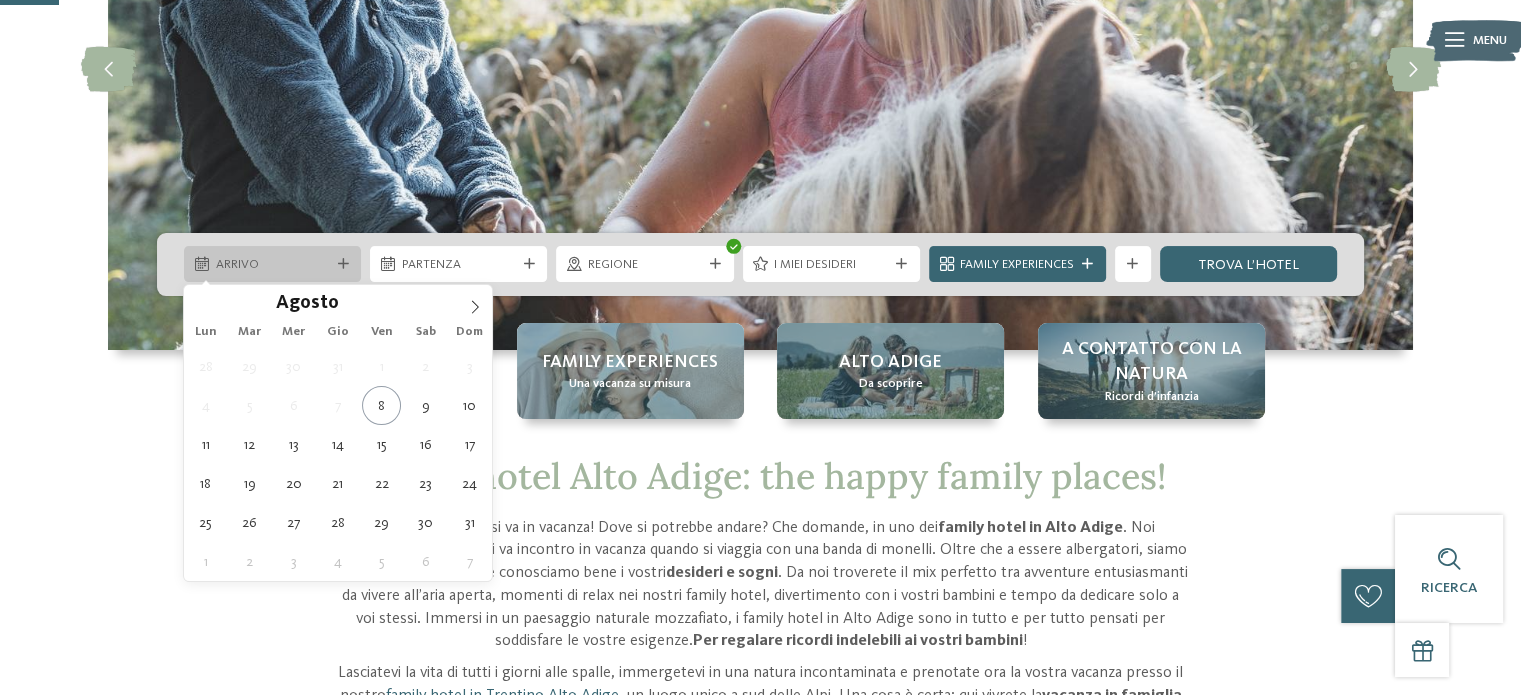 click on "Arrivo" at bounding box center [273, 265] 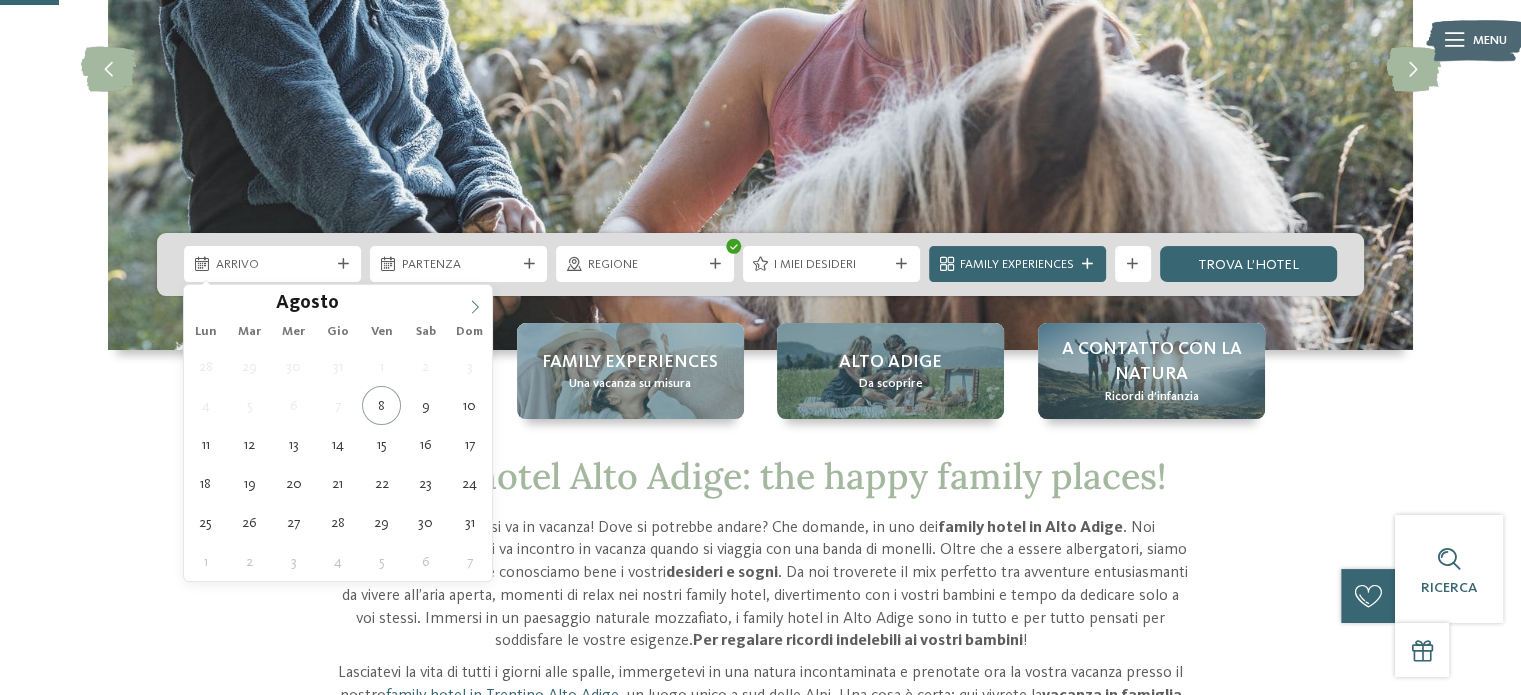 click at bounding box center (475, 302) 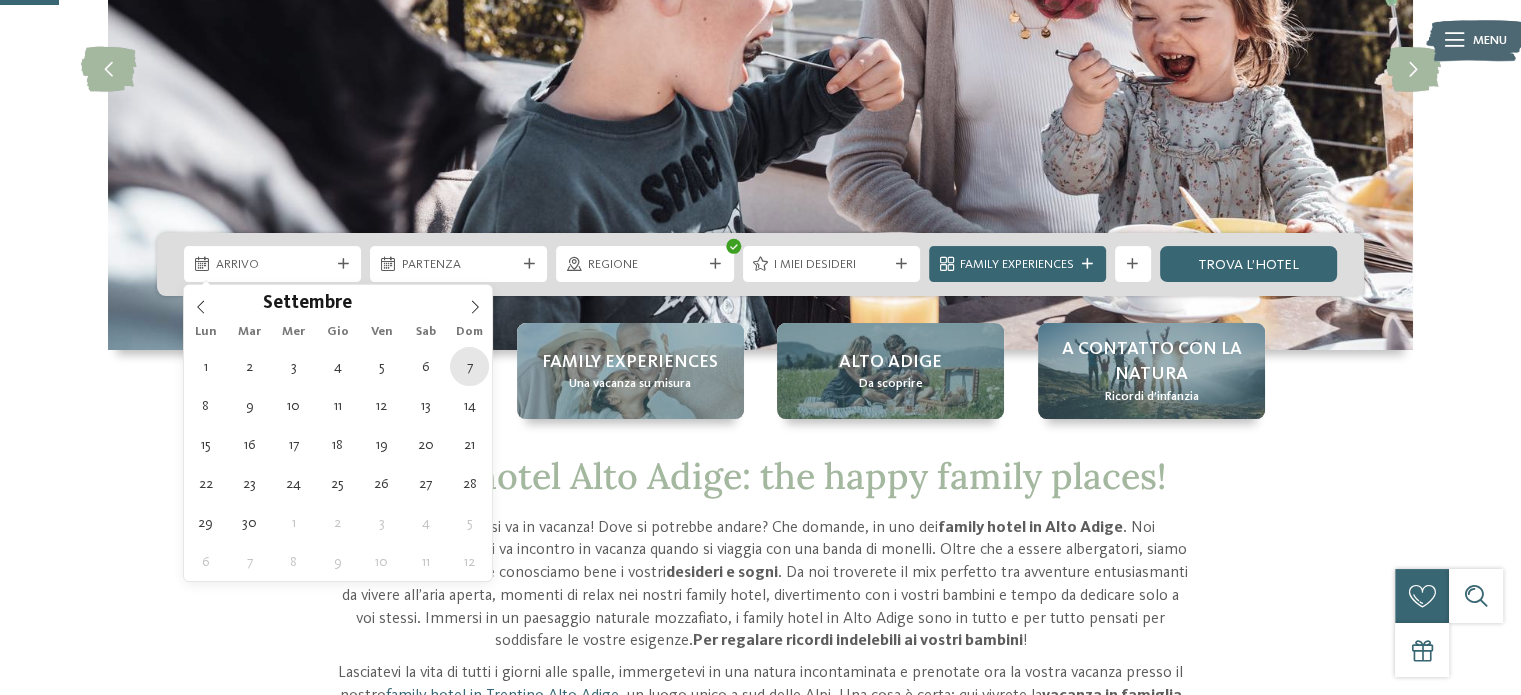 type on "07.09.2025" 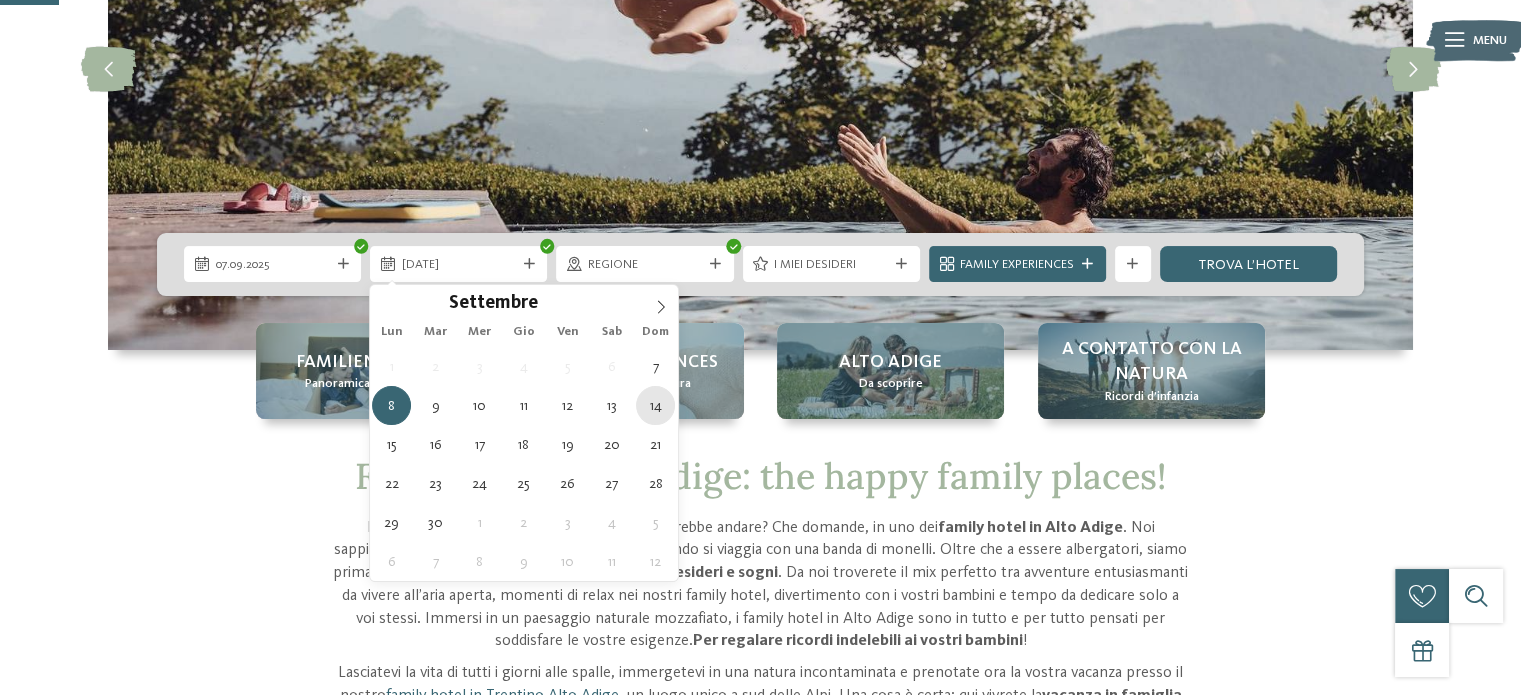 type on "14.09.2025" 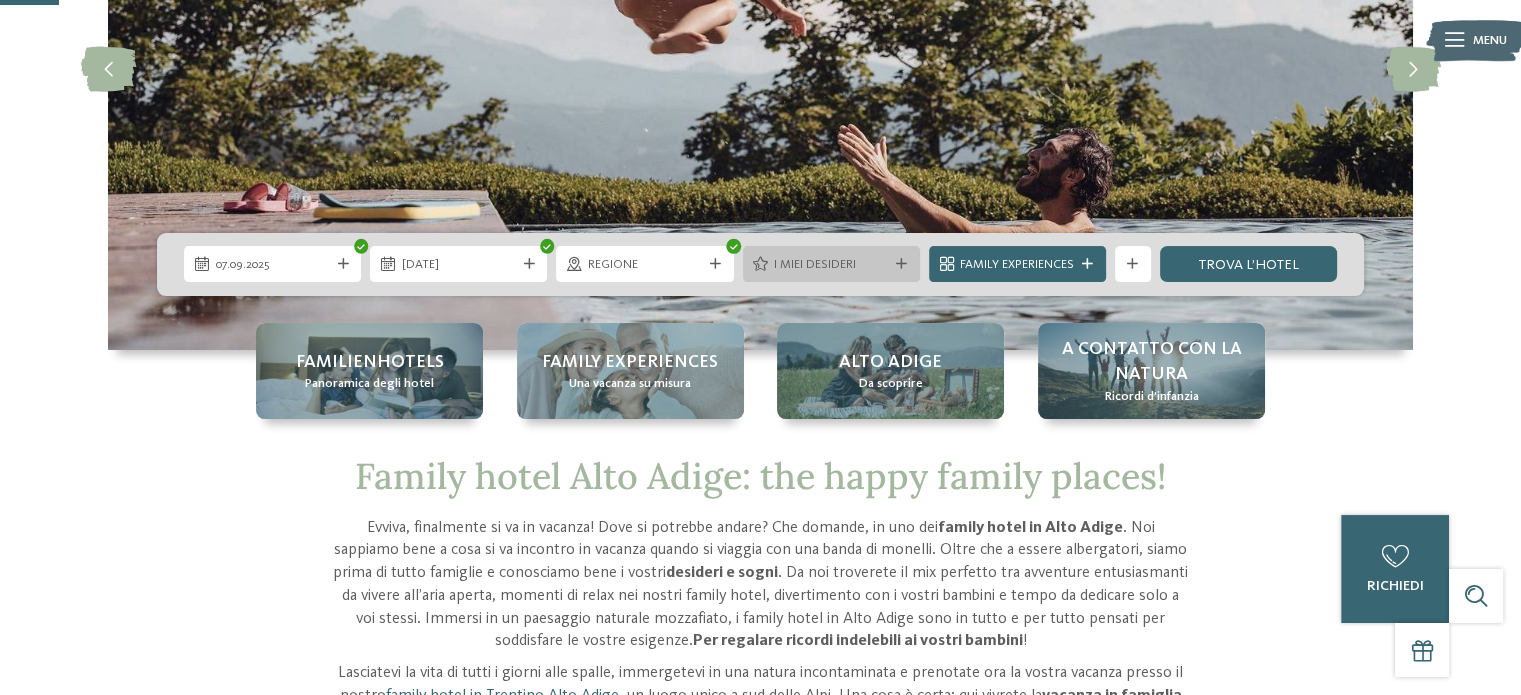 click on "I miei desideri" at bounding box center (831, 264) 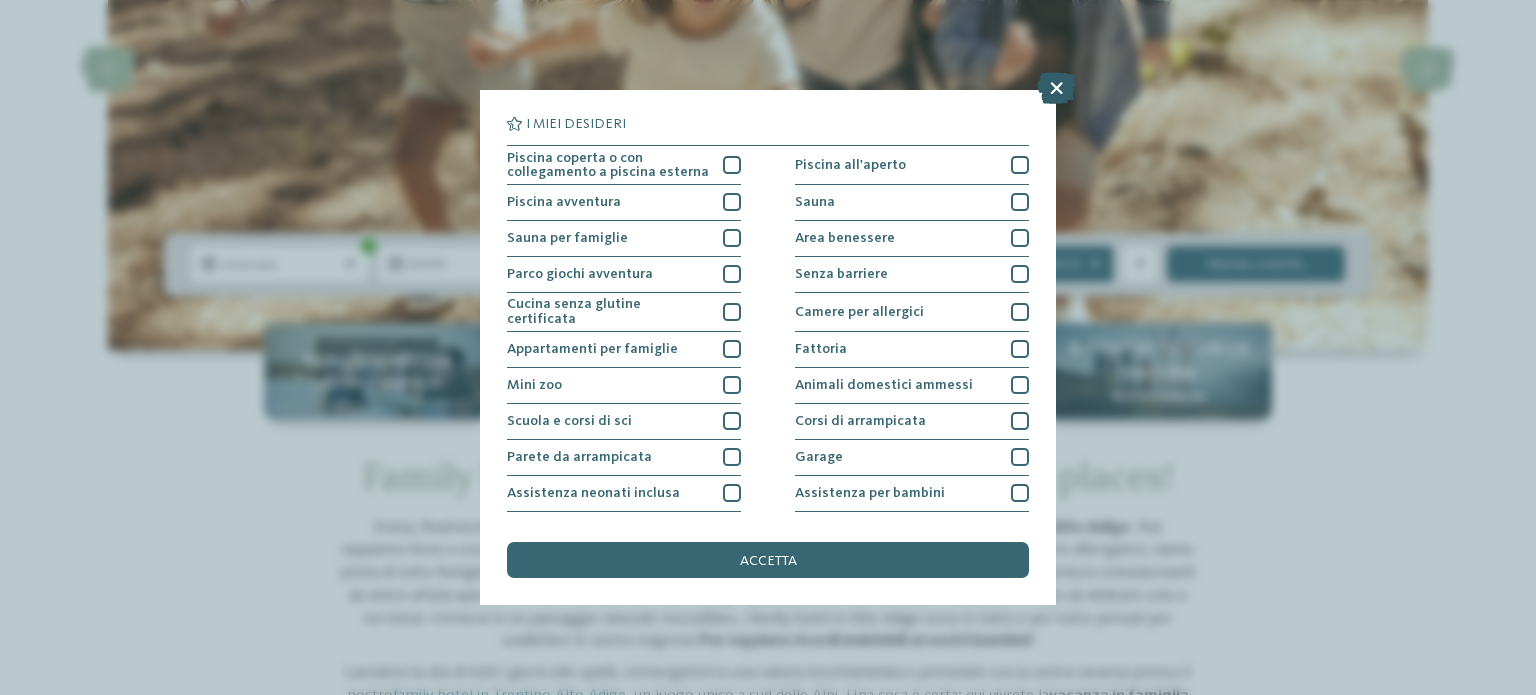 click at bounding box center [1056, 88] 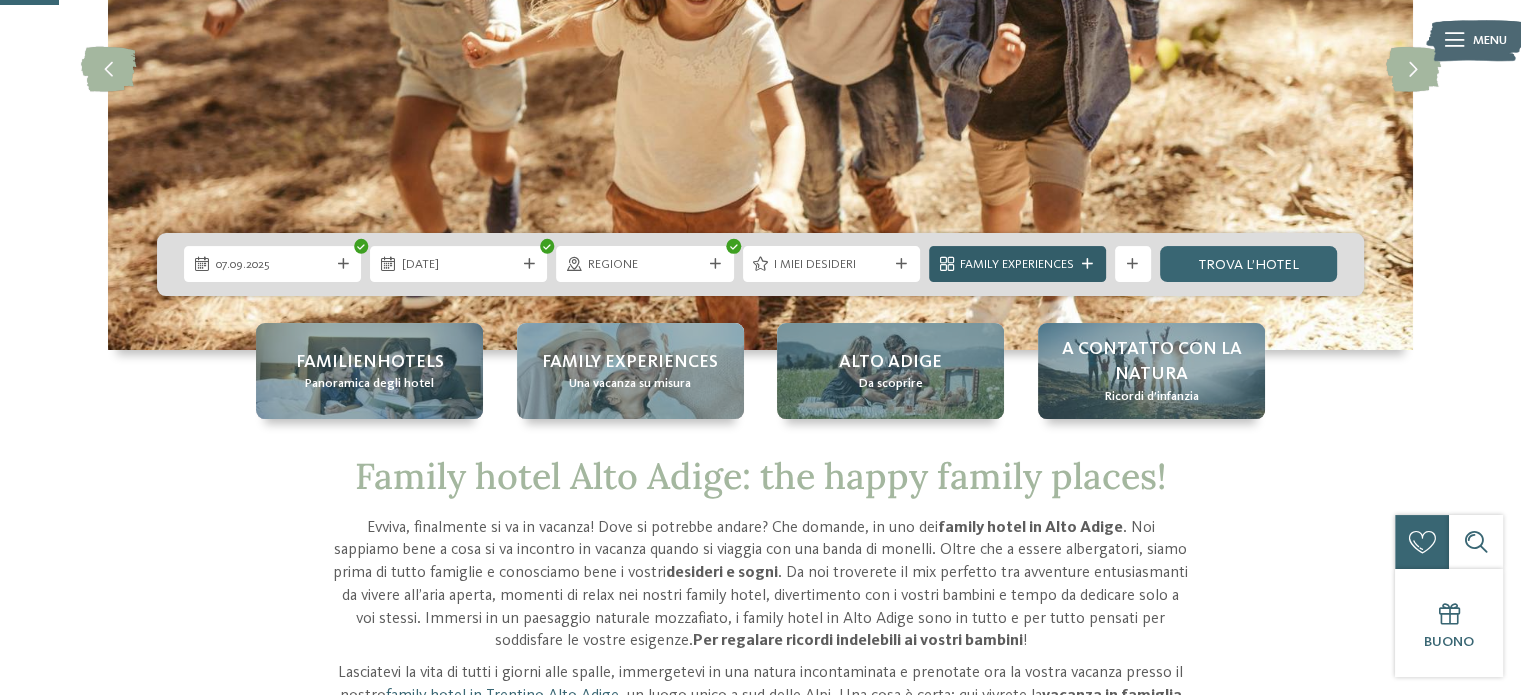 click at bounding box center (1087, 264) 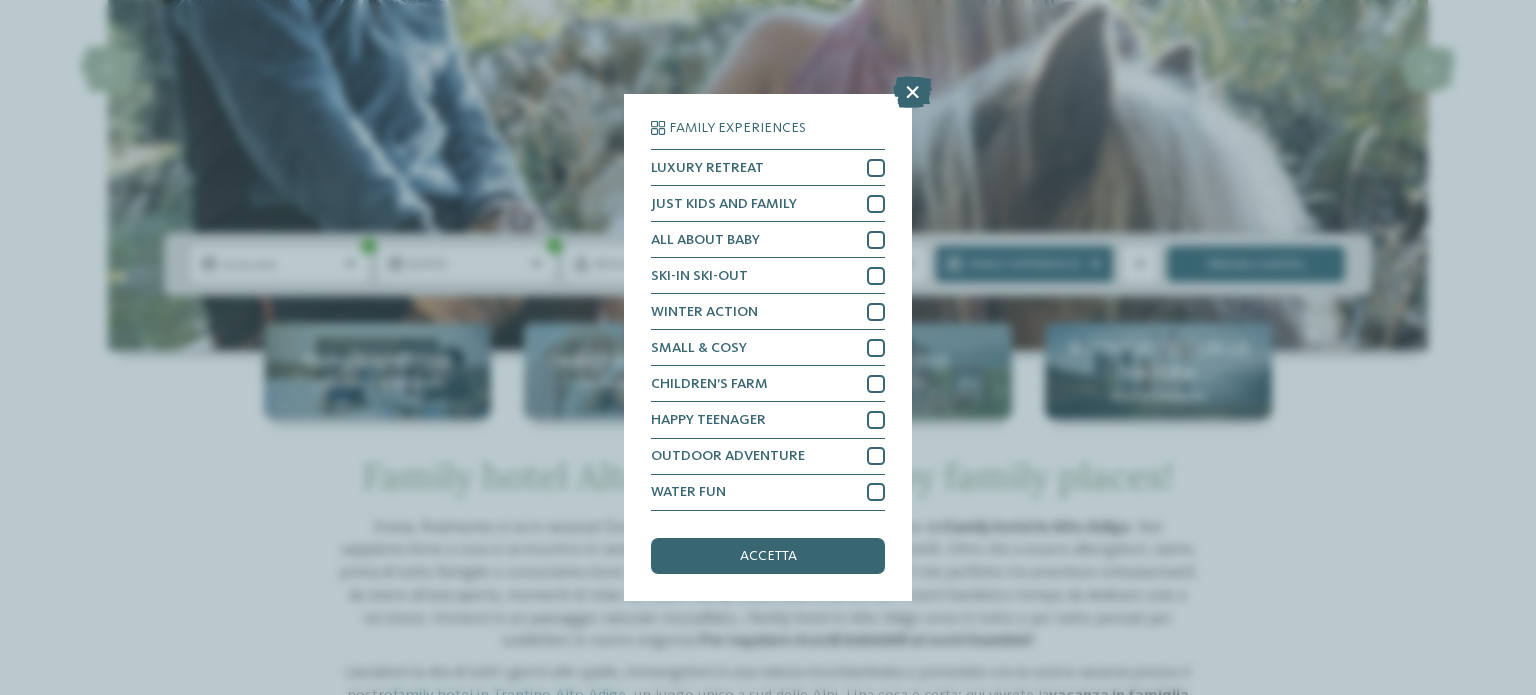 click on "Family Experiences
LUXURY RETREAT
JUST KIDS AND FAMILY" at bounding box center [768, 347] 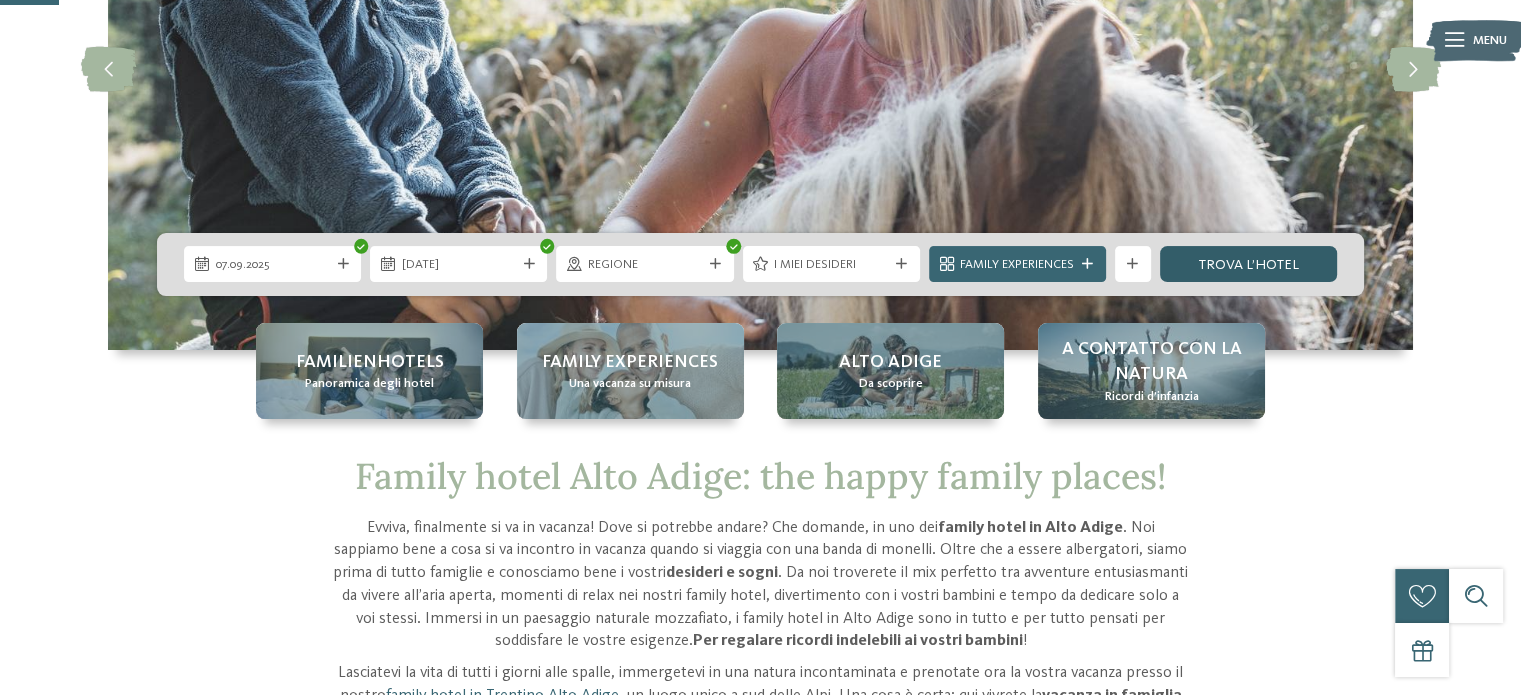 click on "trova l’hotel" at bounding box center (1248, 264) 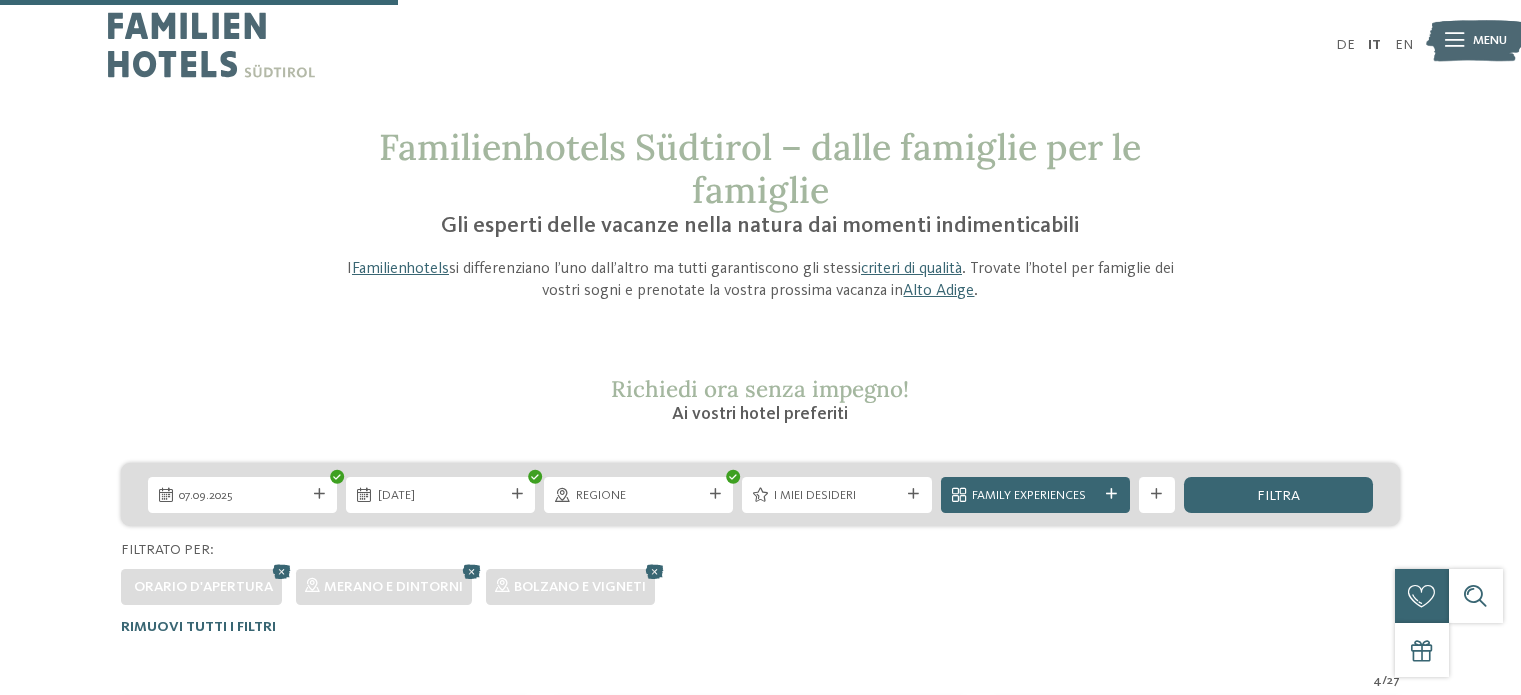 scroll, scrollTop: 579, scrollLeft: 0, axis: vertical 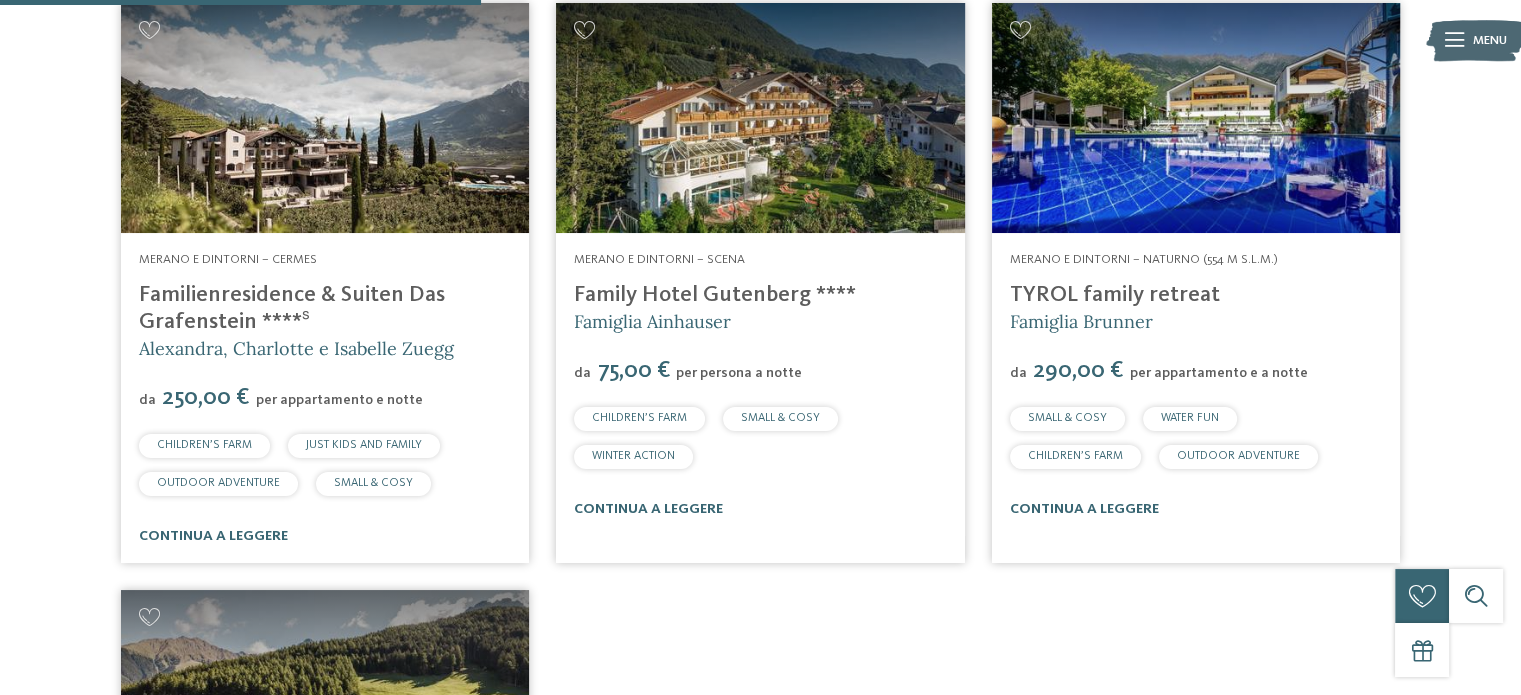 click on "TYROL family retreat" at bounding box center (1115, 295) 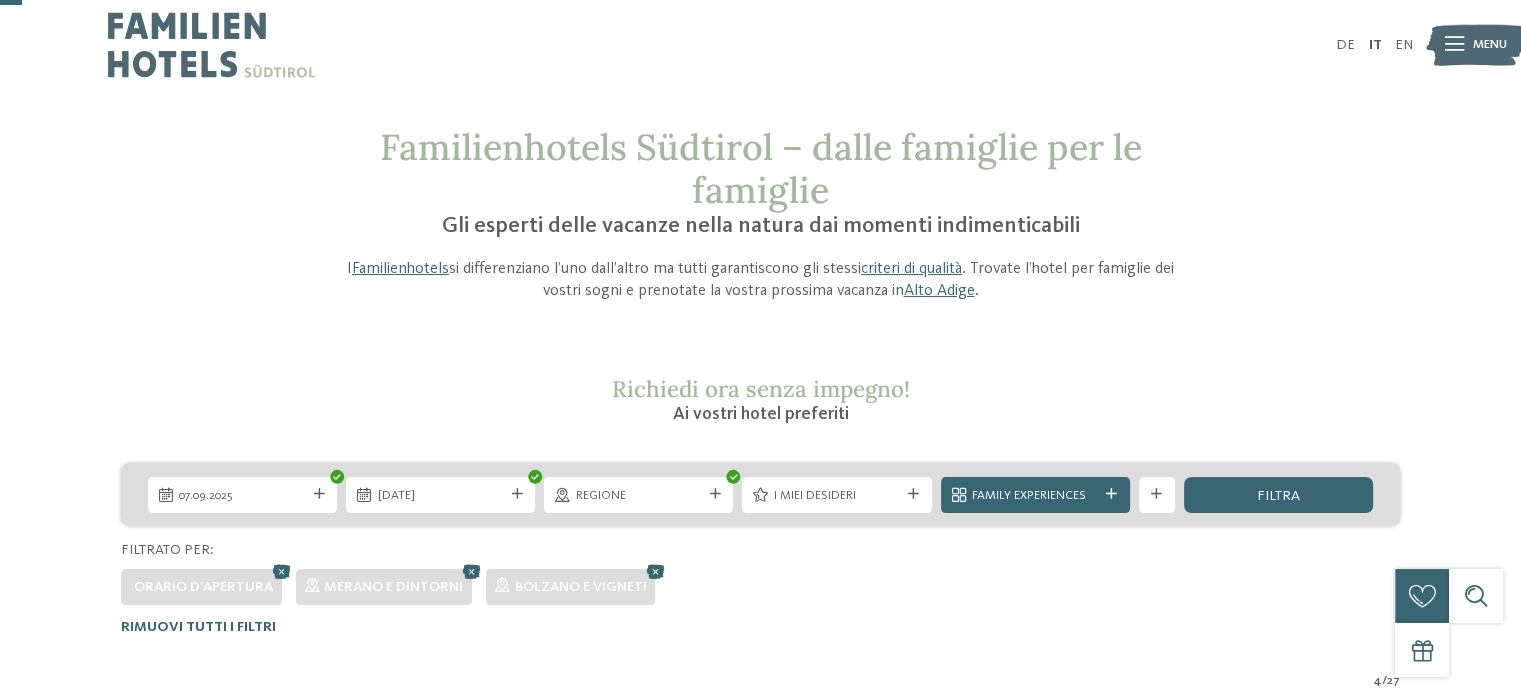 scroll, scrollTop: 300, scrollLeft: 0, axis: vertical 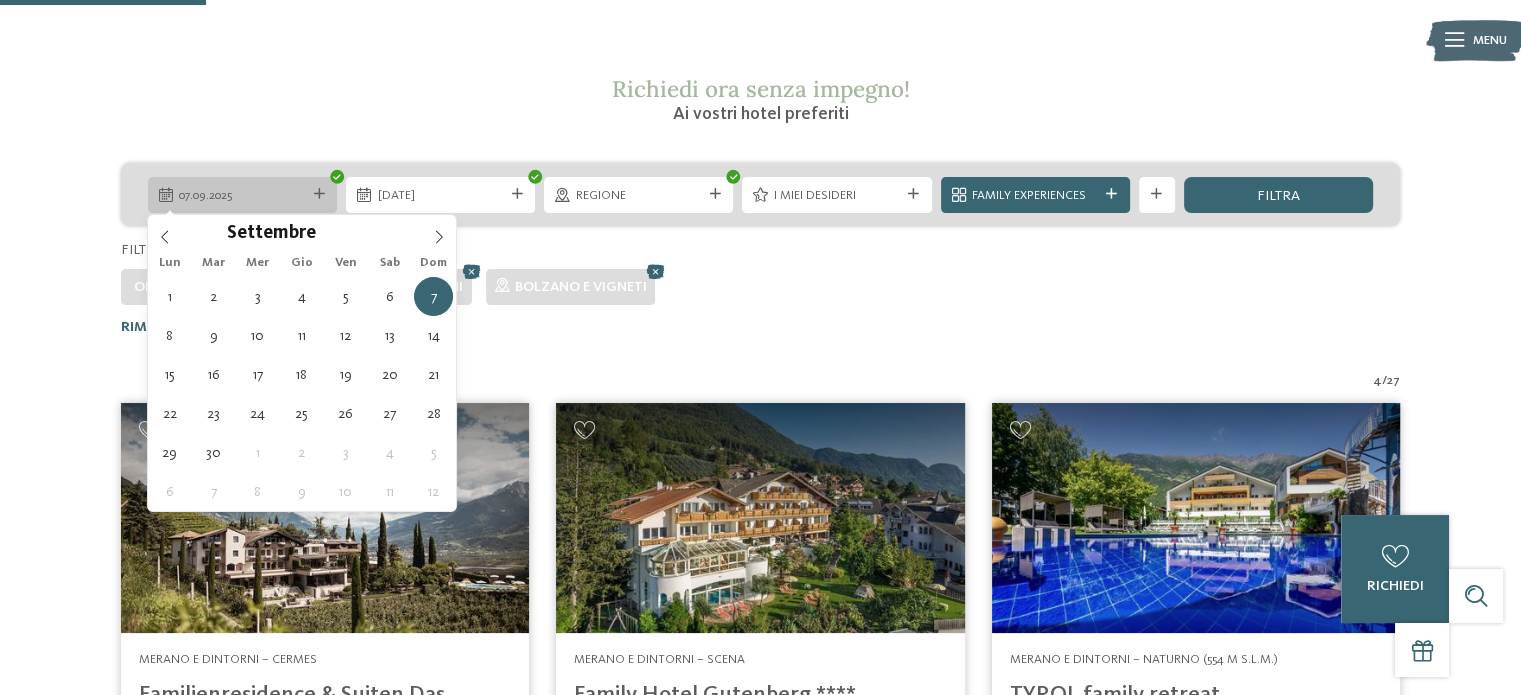 click at bounding box center [319, 194] 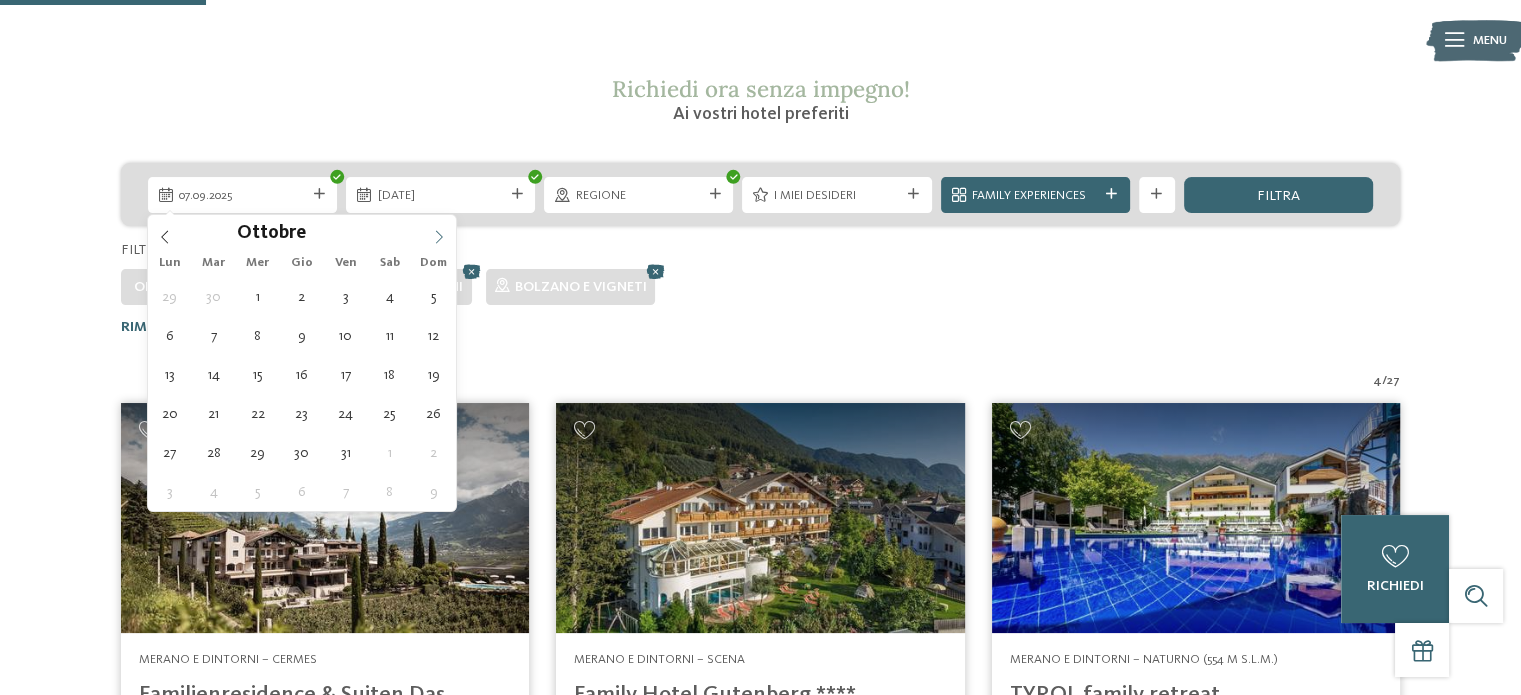 click 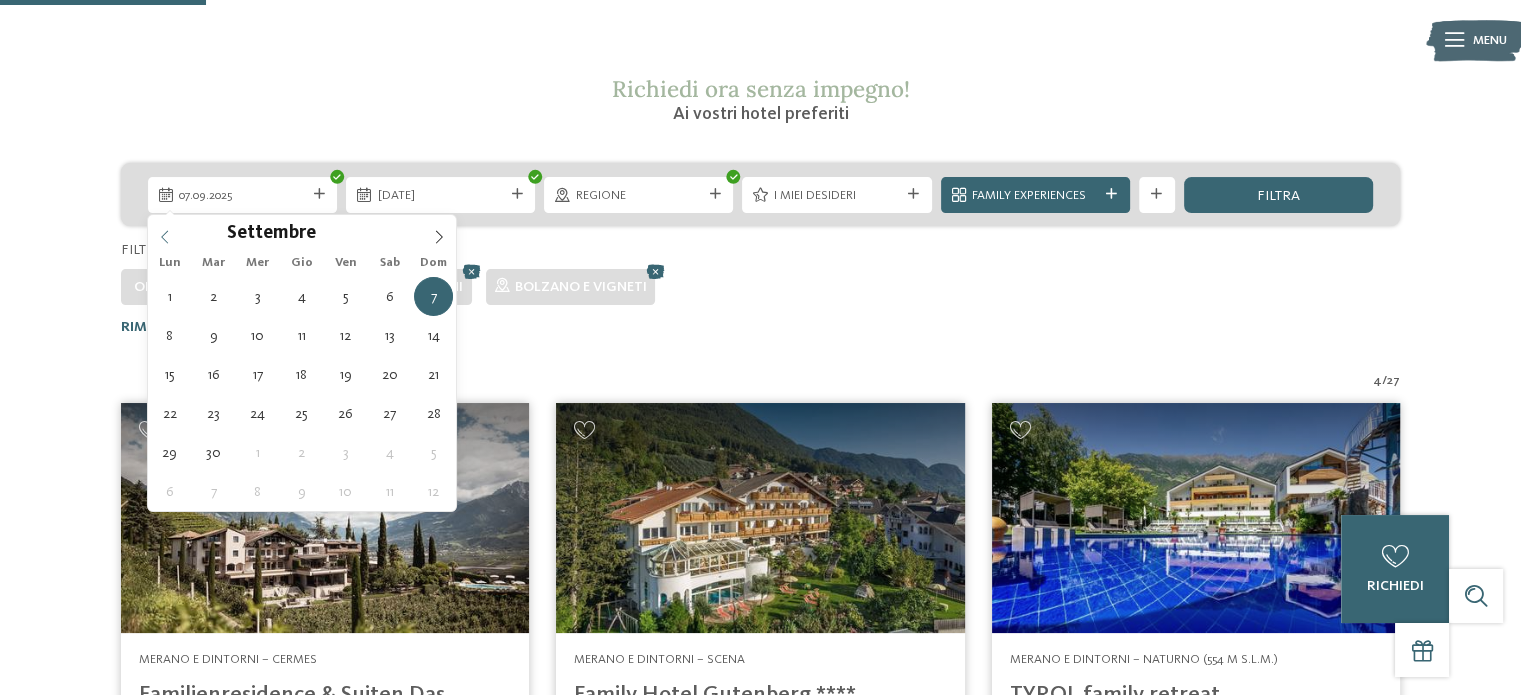 click 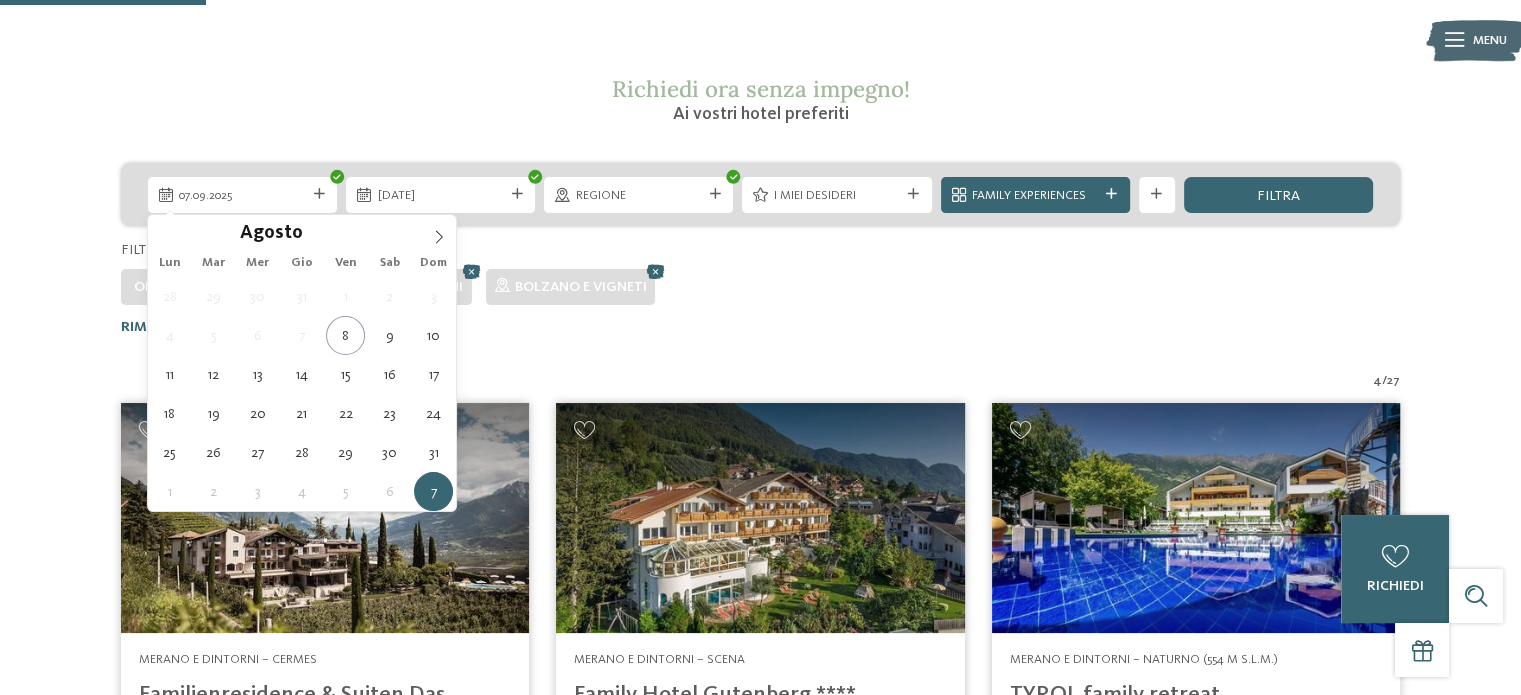 click on "Agosto  ****" at bounding box center [302, 232] 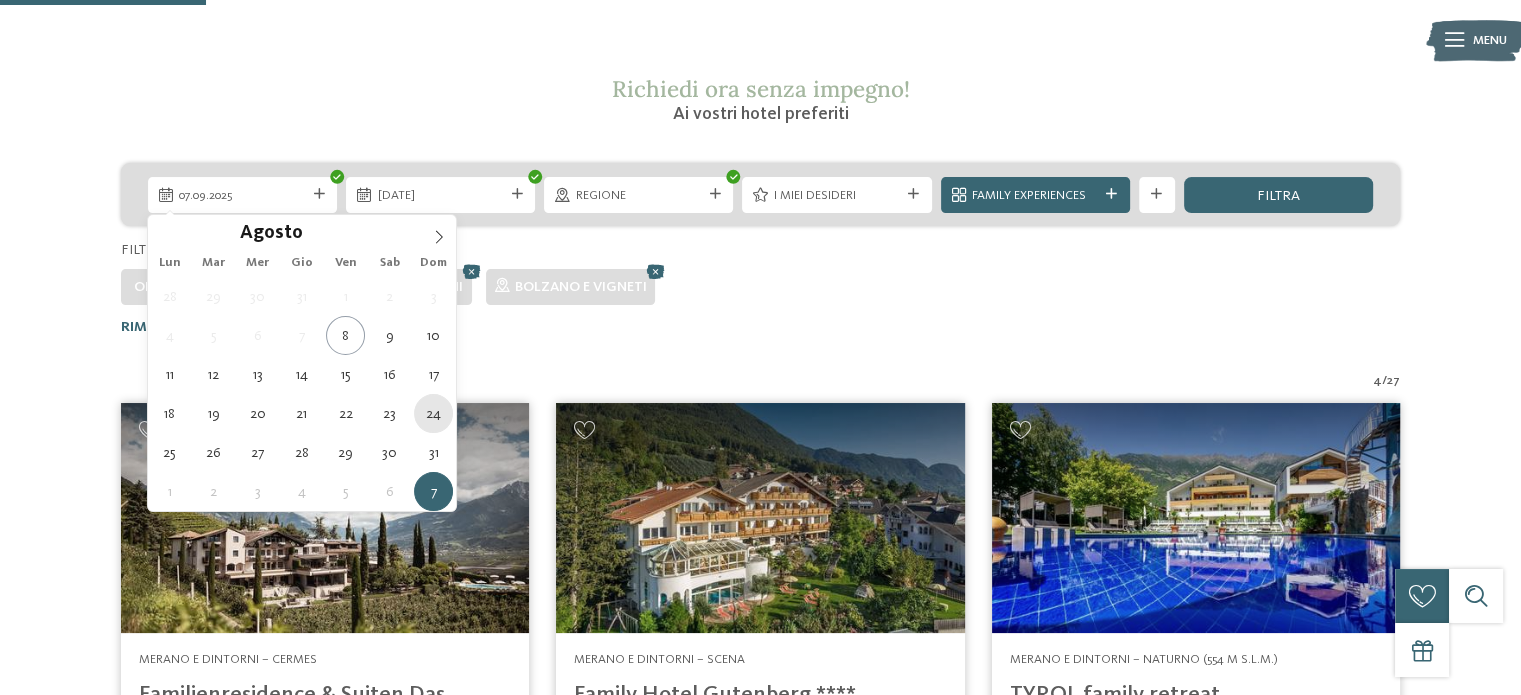 type on "24.08.2025" 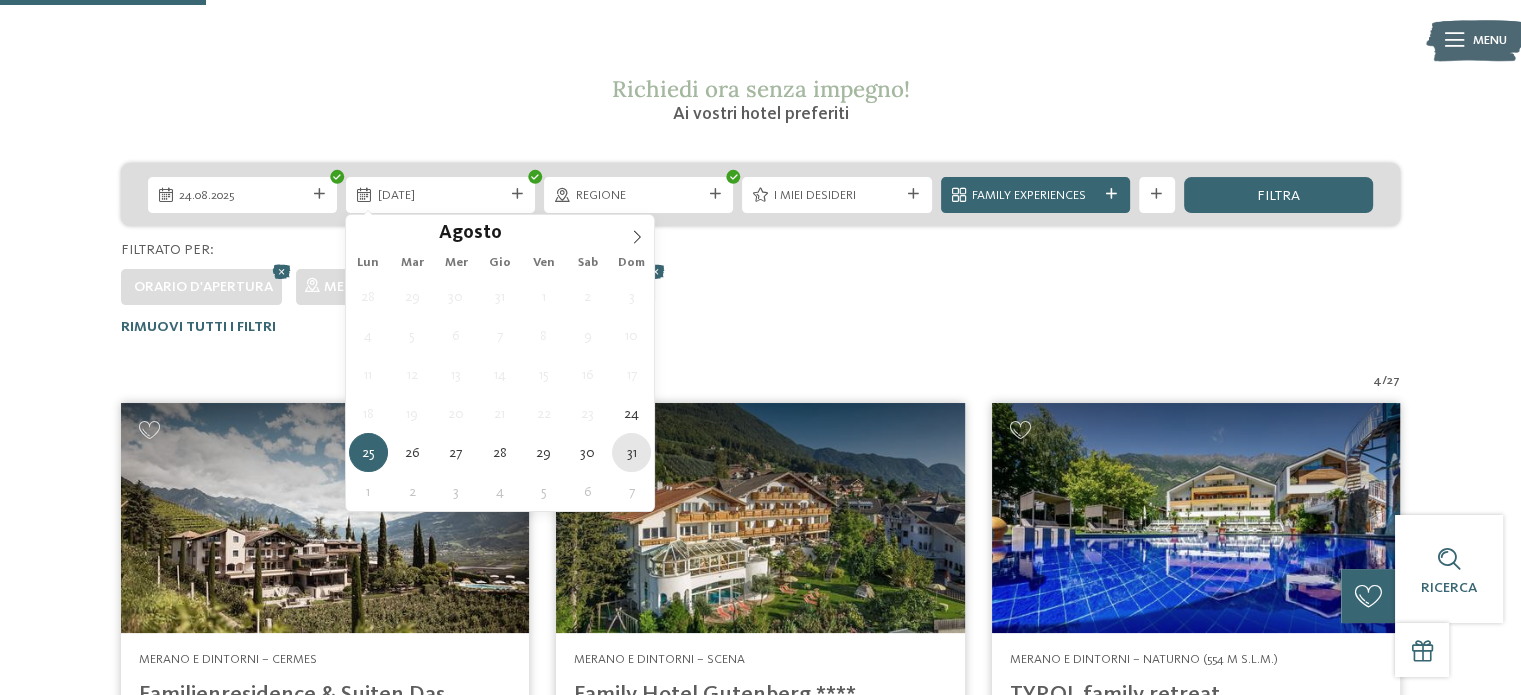 type on "31.08.2025" 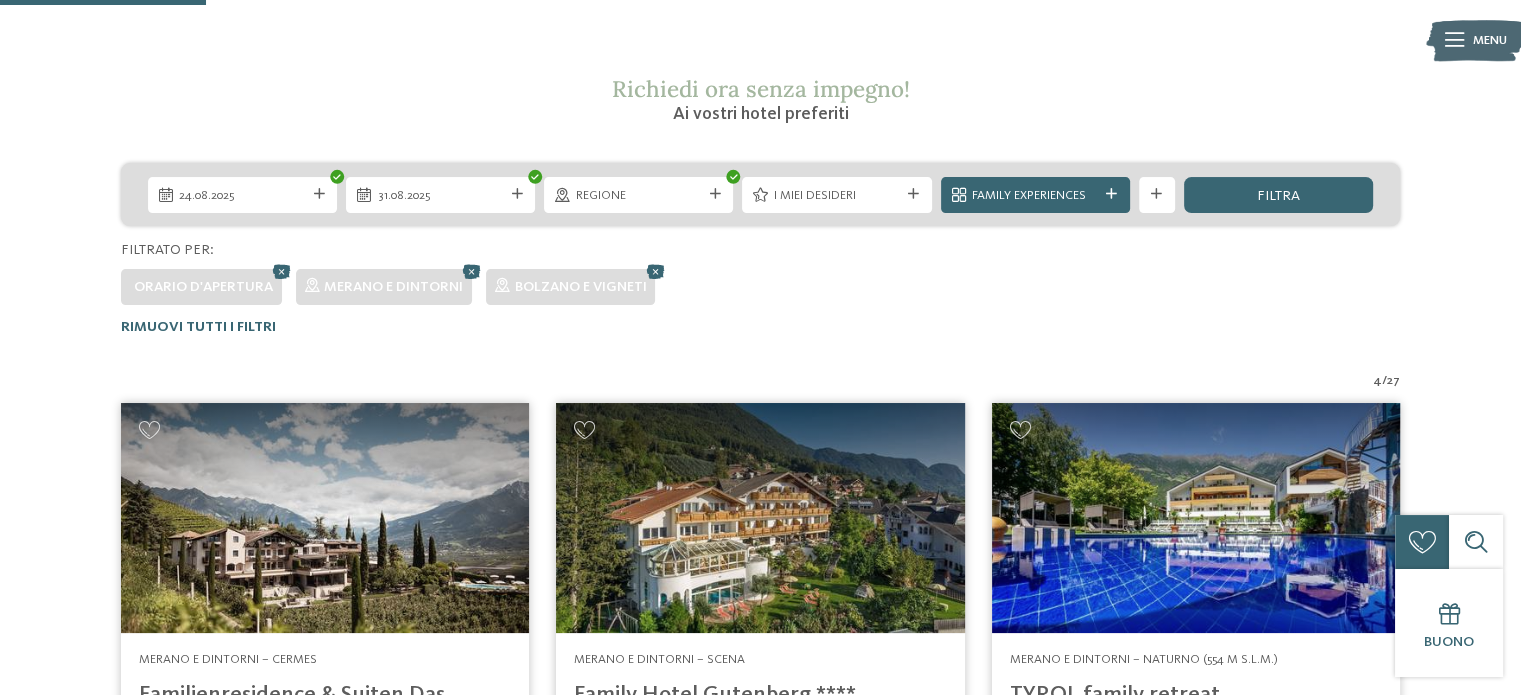 click on "Orario d'apertura" at bounding box center [203, 287] 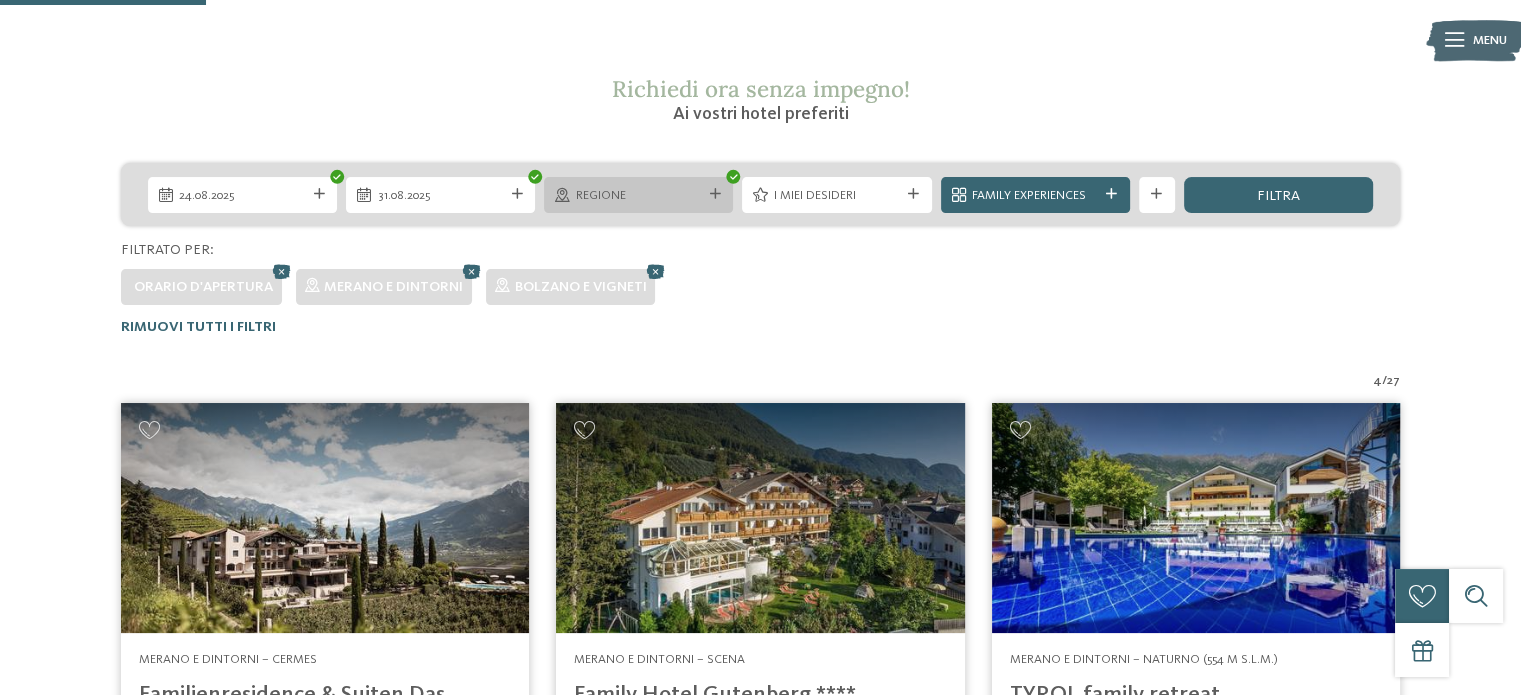 click at bounding box center (715, 194) 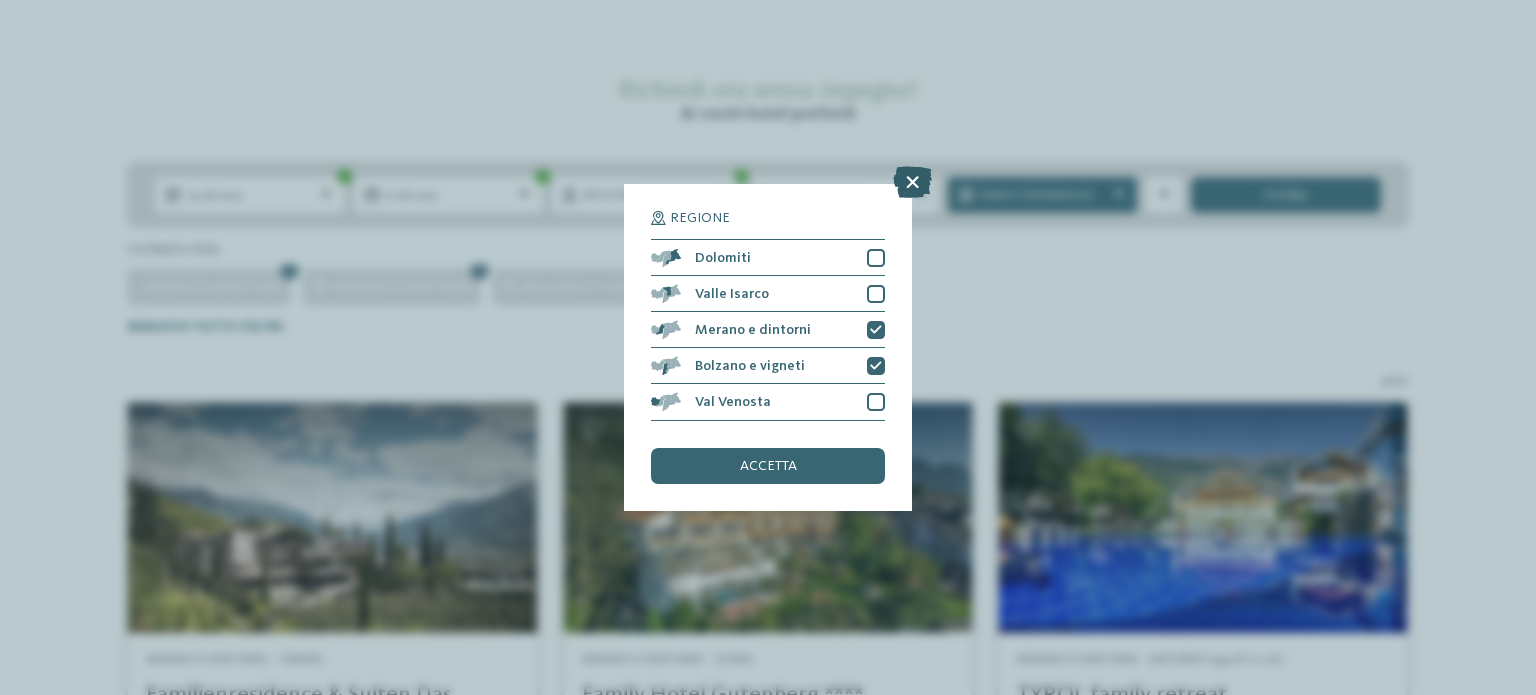 click at bounding box center [912, 183] 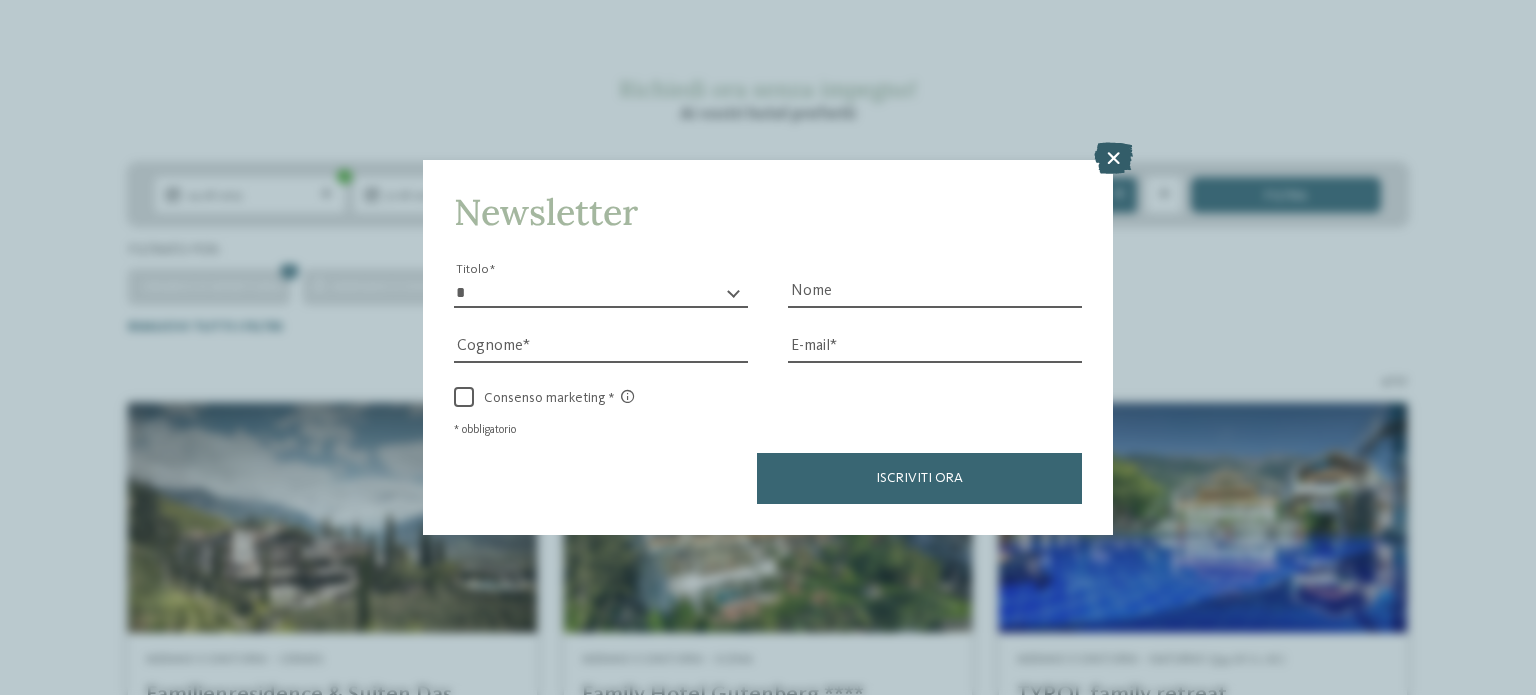 click at bounding box center (1113, 158) 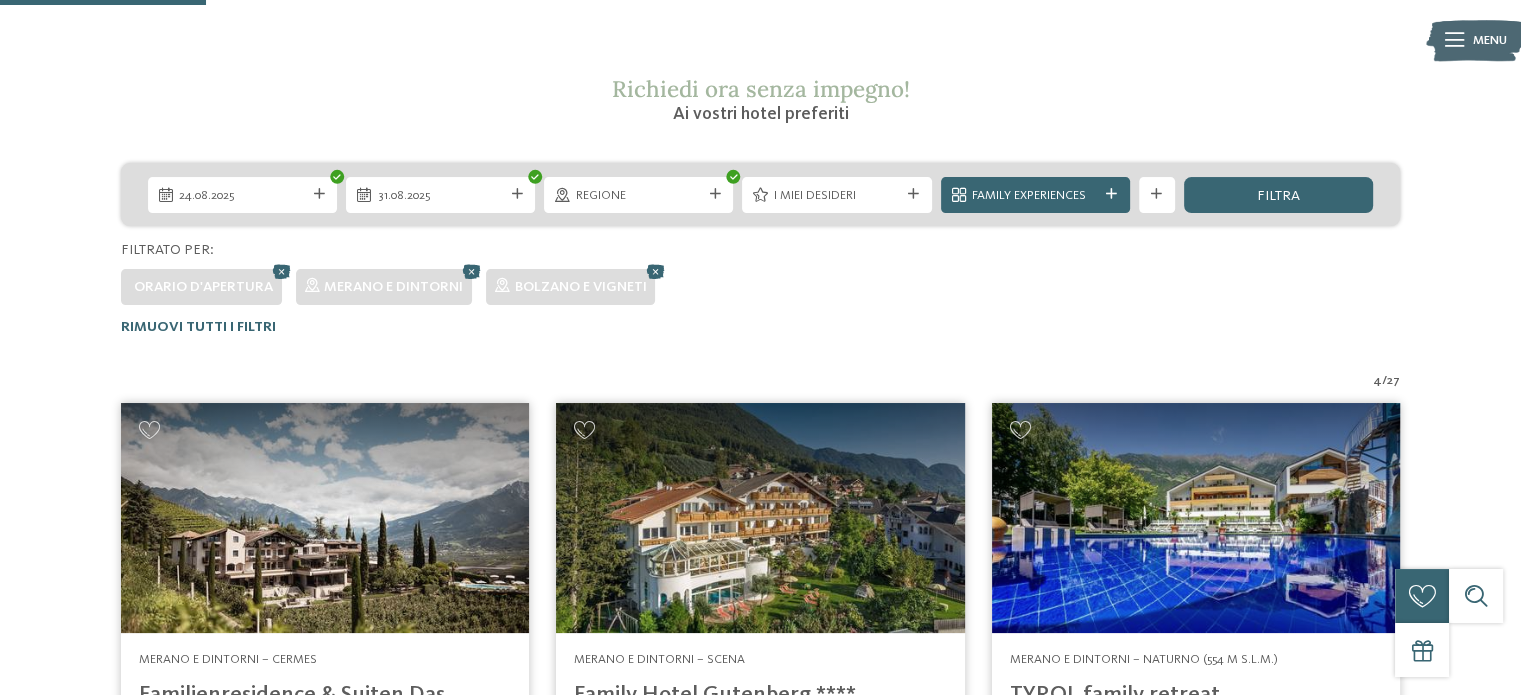 click on "Orario d'apertura Merano e dintorni Bolzano e vigneti" at bounding box center (760, 282) 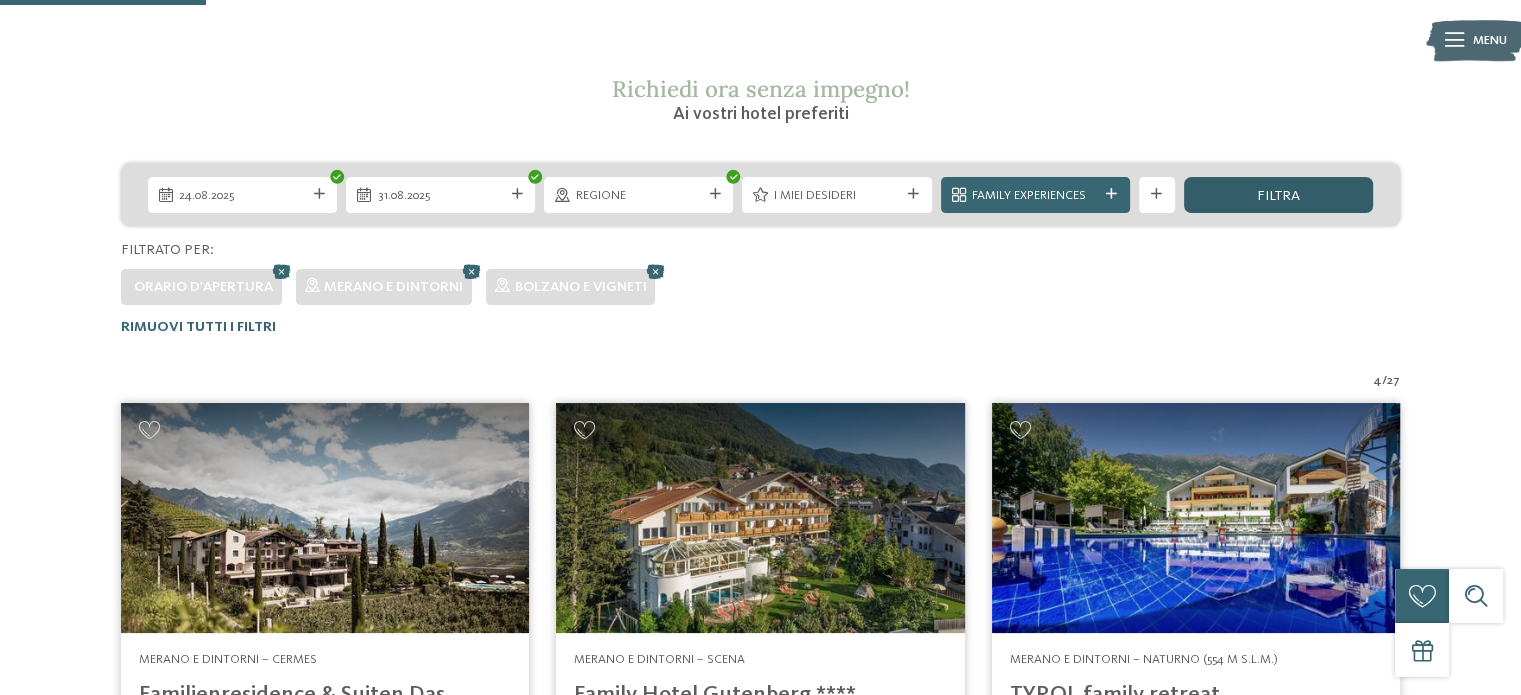 click on "filtra" at bounding box center (1278, 195) 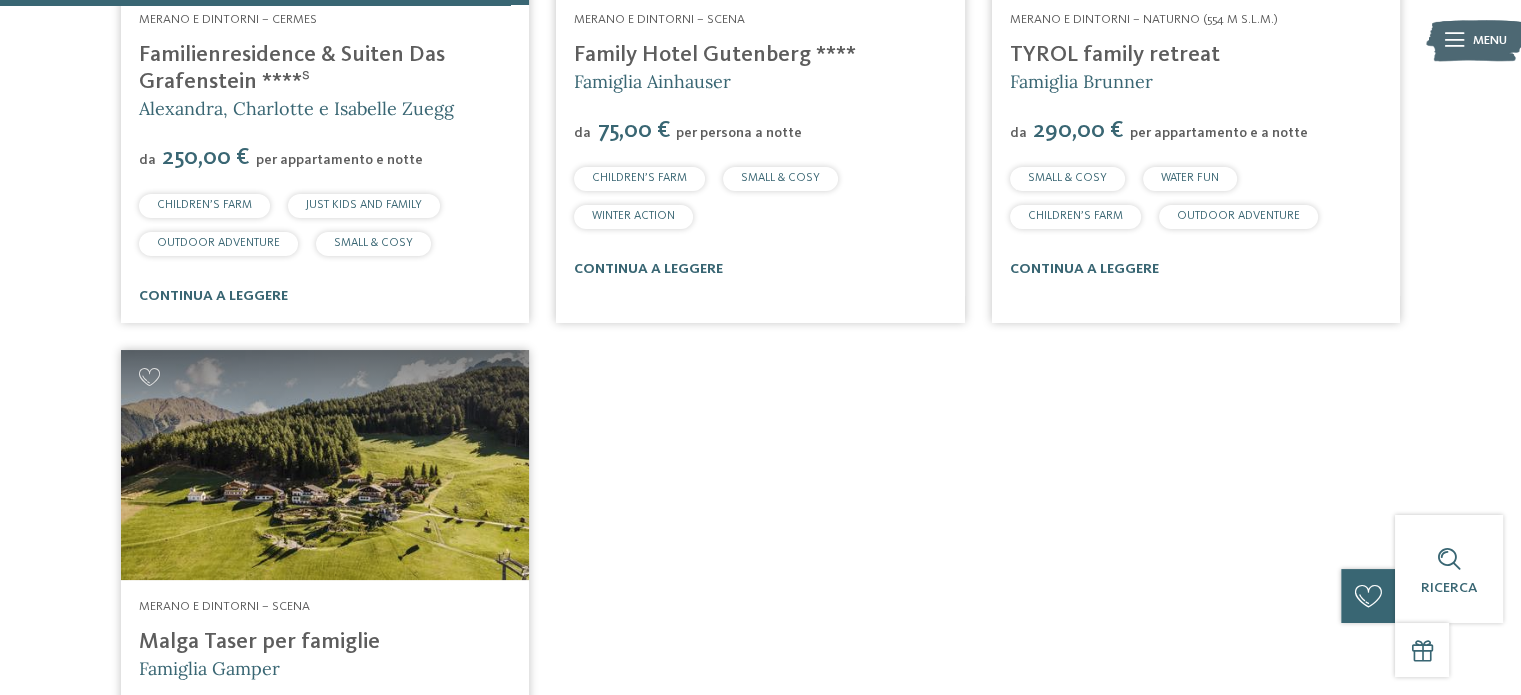 scroll, scrollTop: 679, scrollLeft: 0, axis: vertical 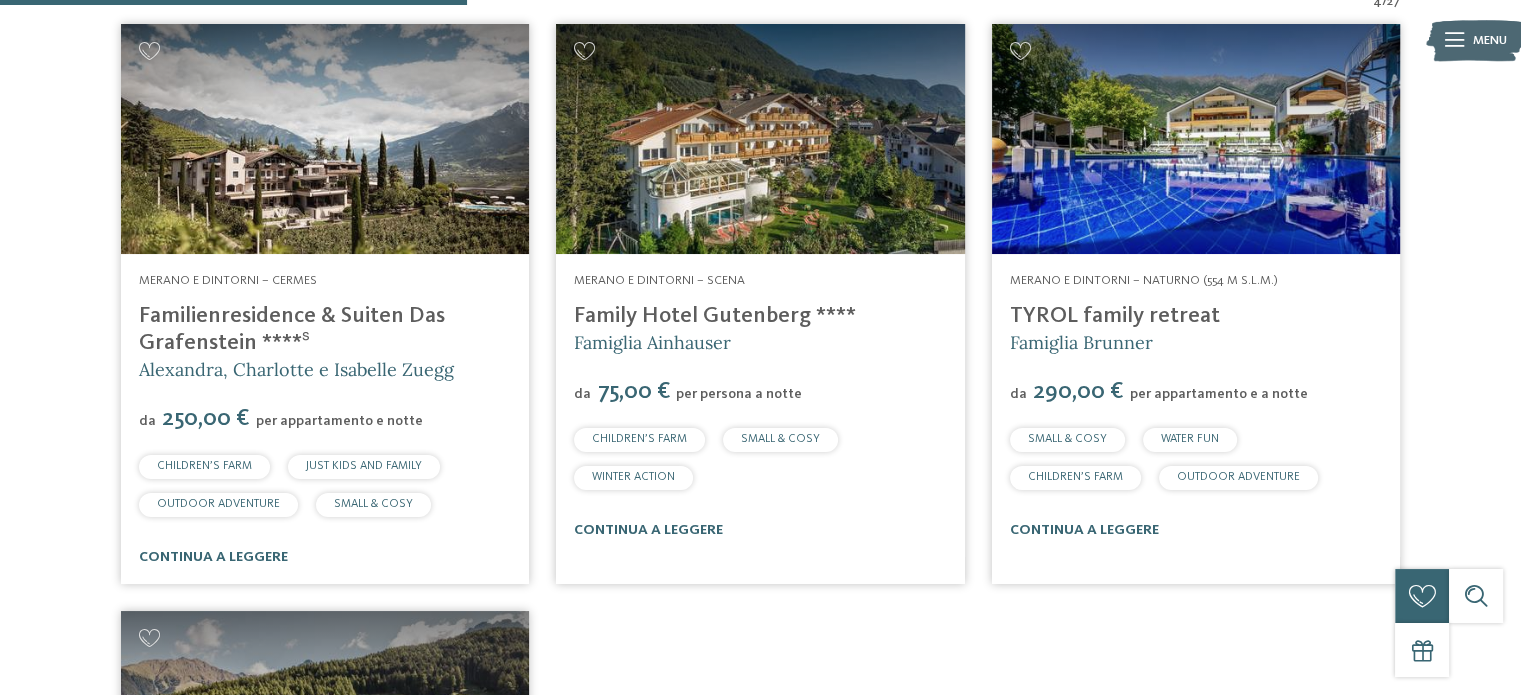 click on "Familienresidence & Suiten Das Grafenstein ****ˢ" at bounding box center [292, 329] 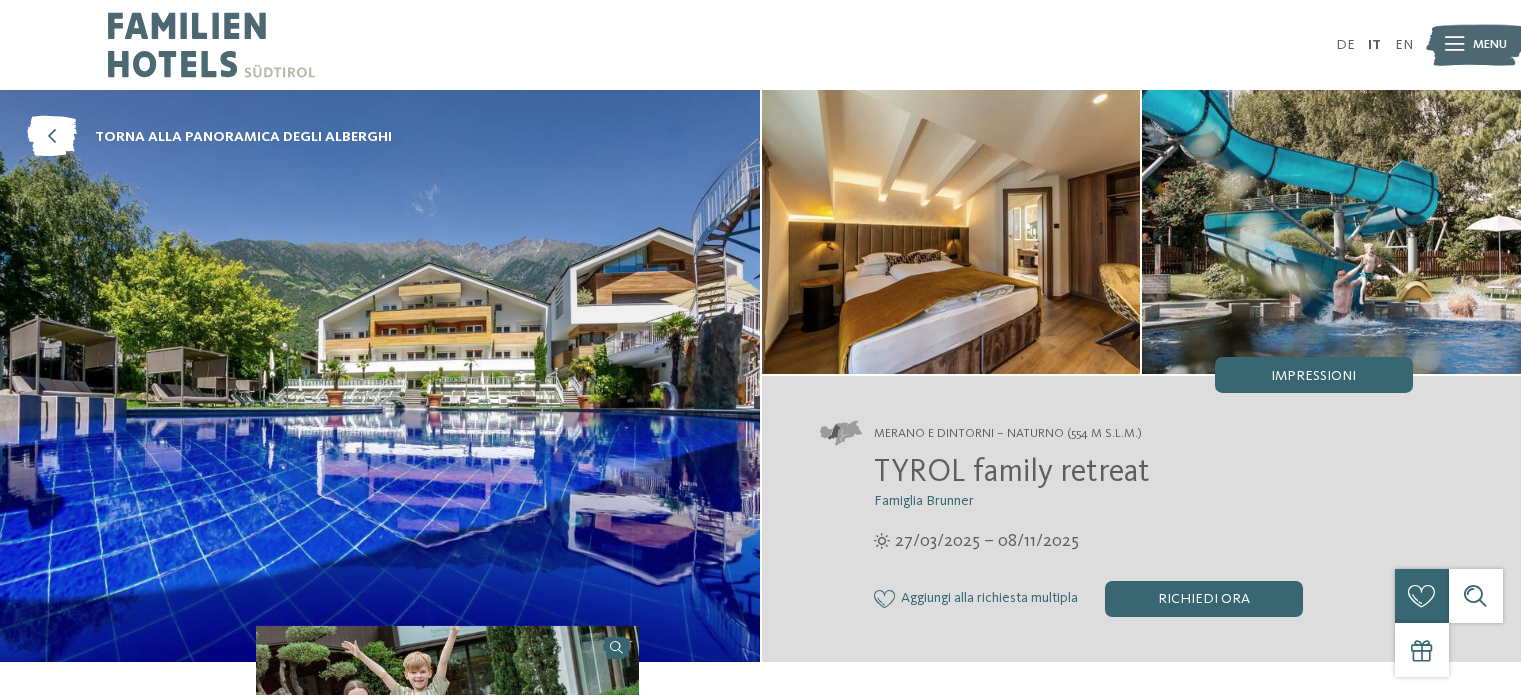 scroll, scrollTop: 0, scrollLeft: 0, axis: both 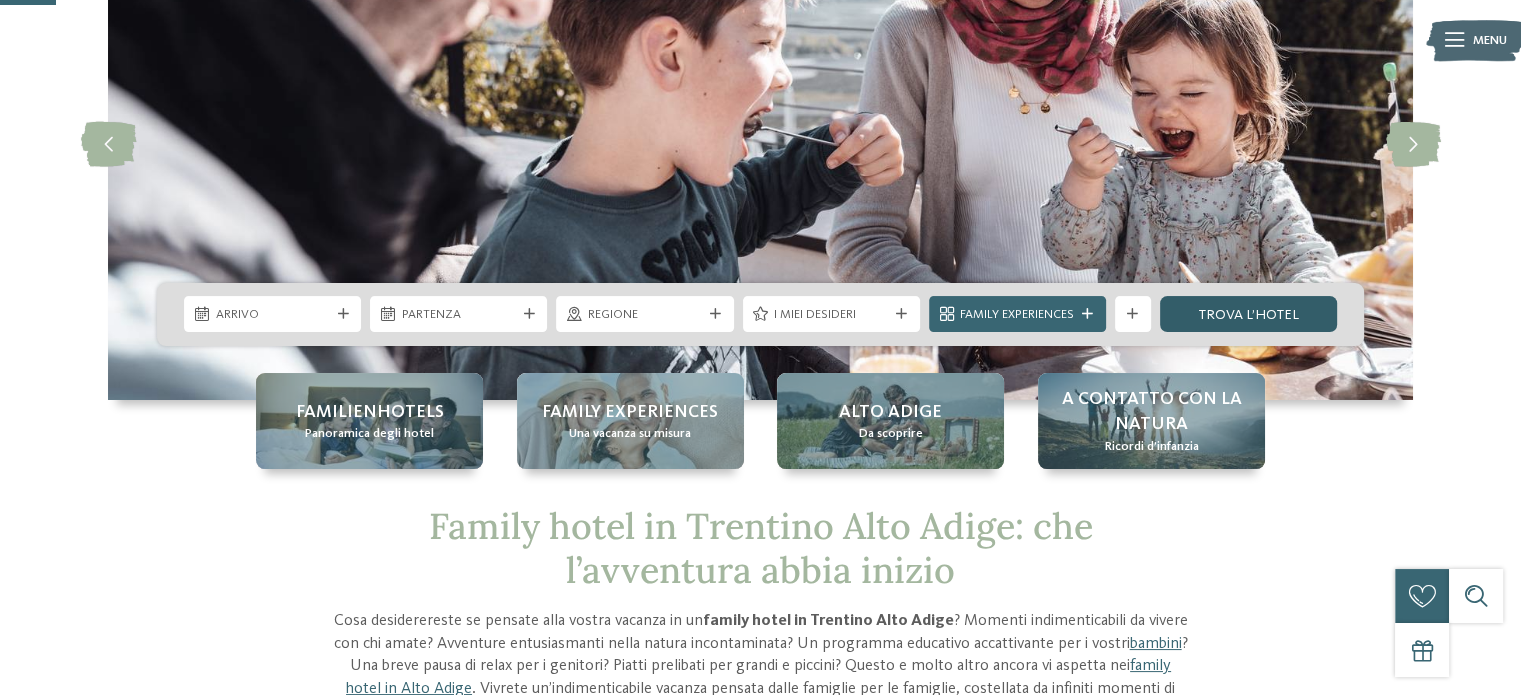 click on "trova l’hotel" at bounding box center (1248, 314) 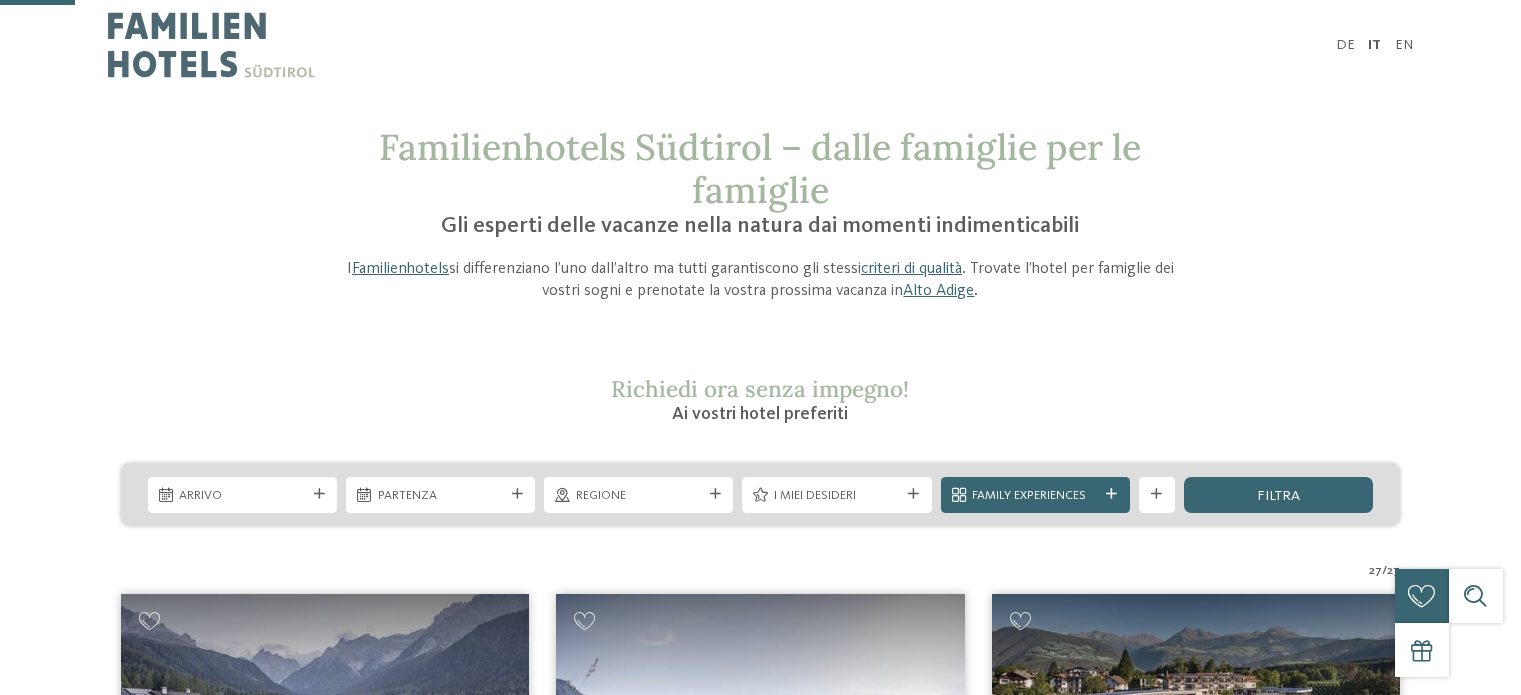 scroll, scrollTop: 400, scrollLeft: 0, axis: vertical 